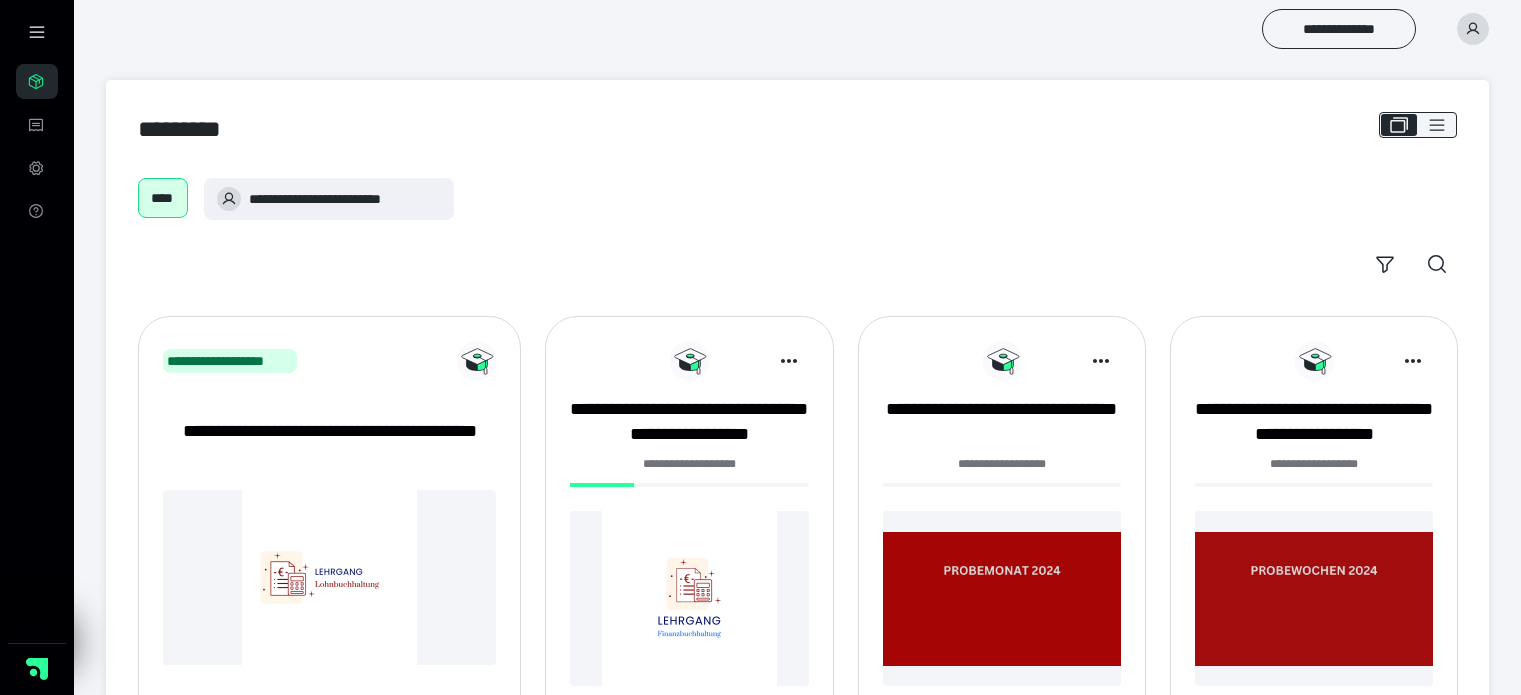 scroll, scrollTop: 0, scrollLeft: 0, axis: both 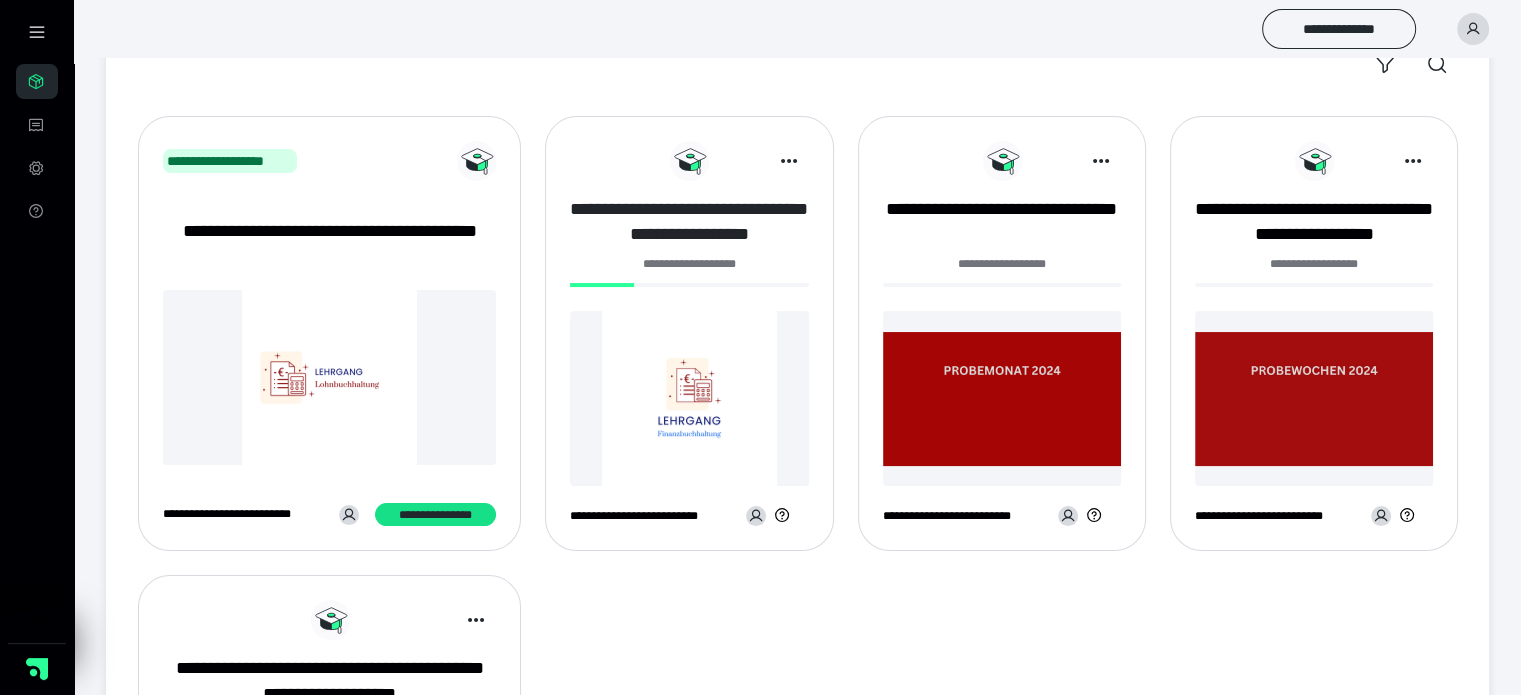 click on "**********" at bounding box center (689, 222) 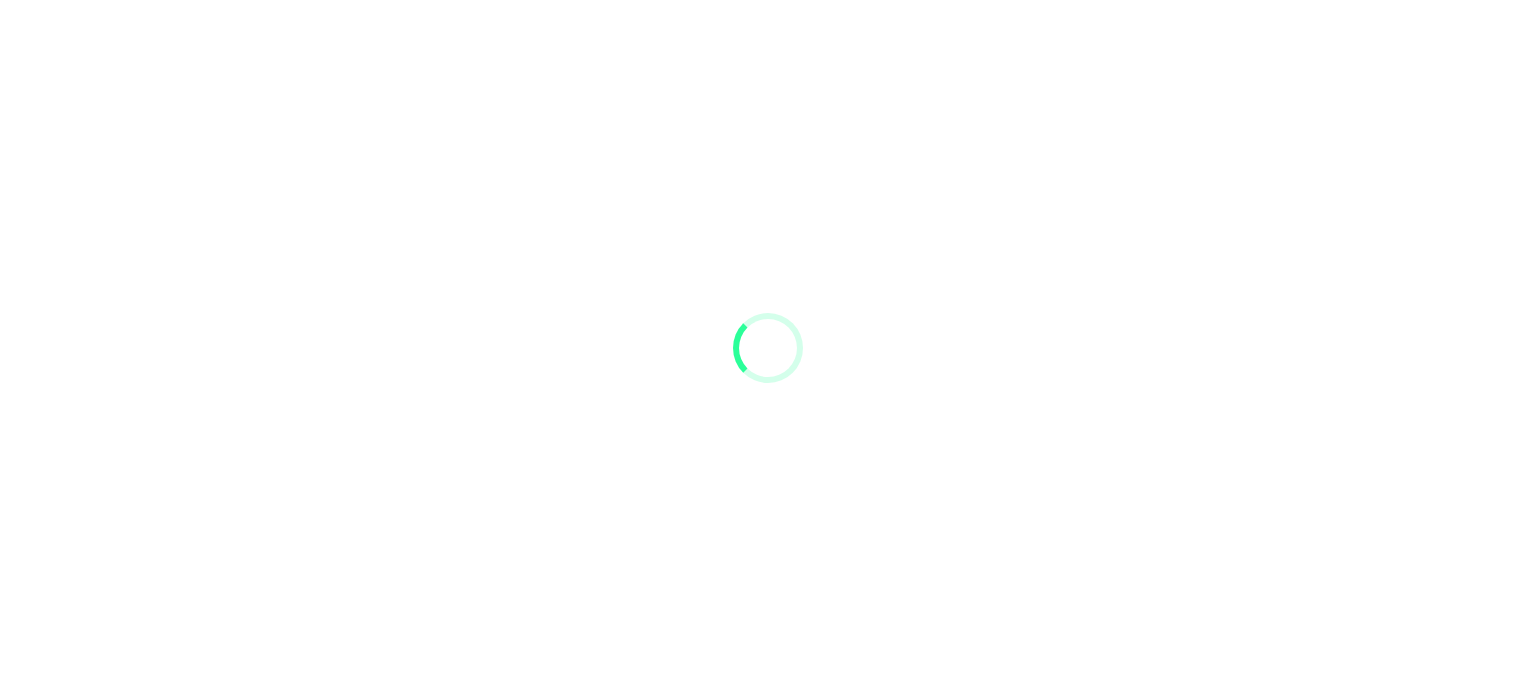 scroll, scrollTop: 0, scrollLeft: 0, axis: both 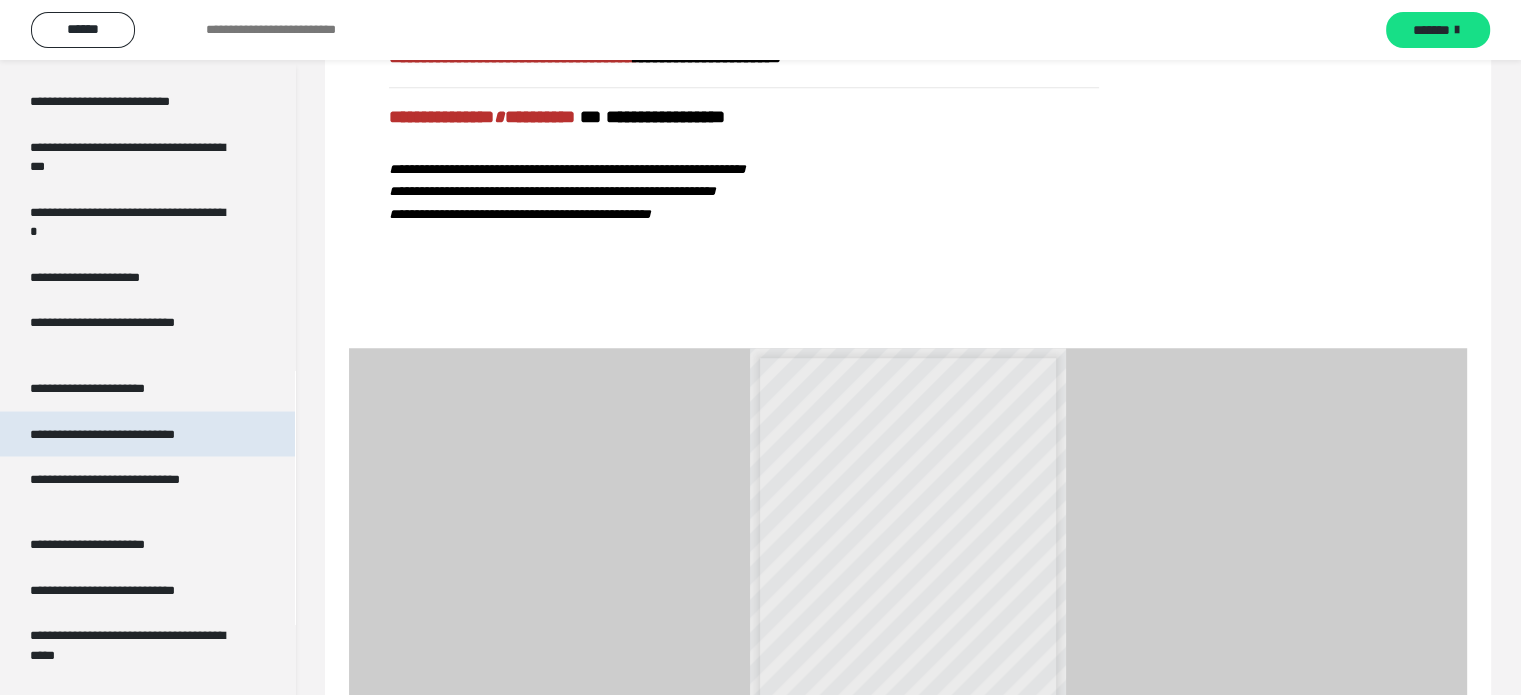 click on "**********" at bounding box center [131, 434] 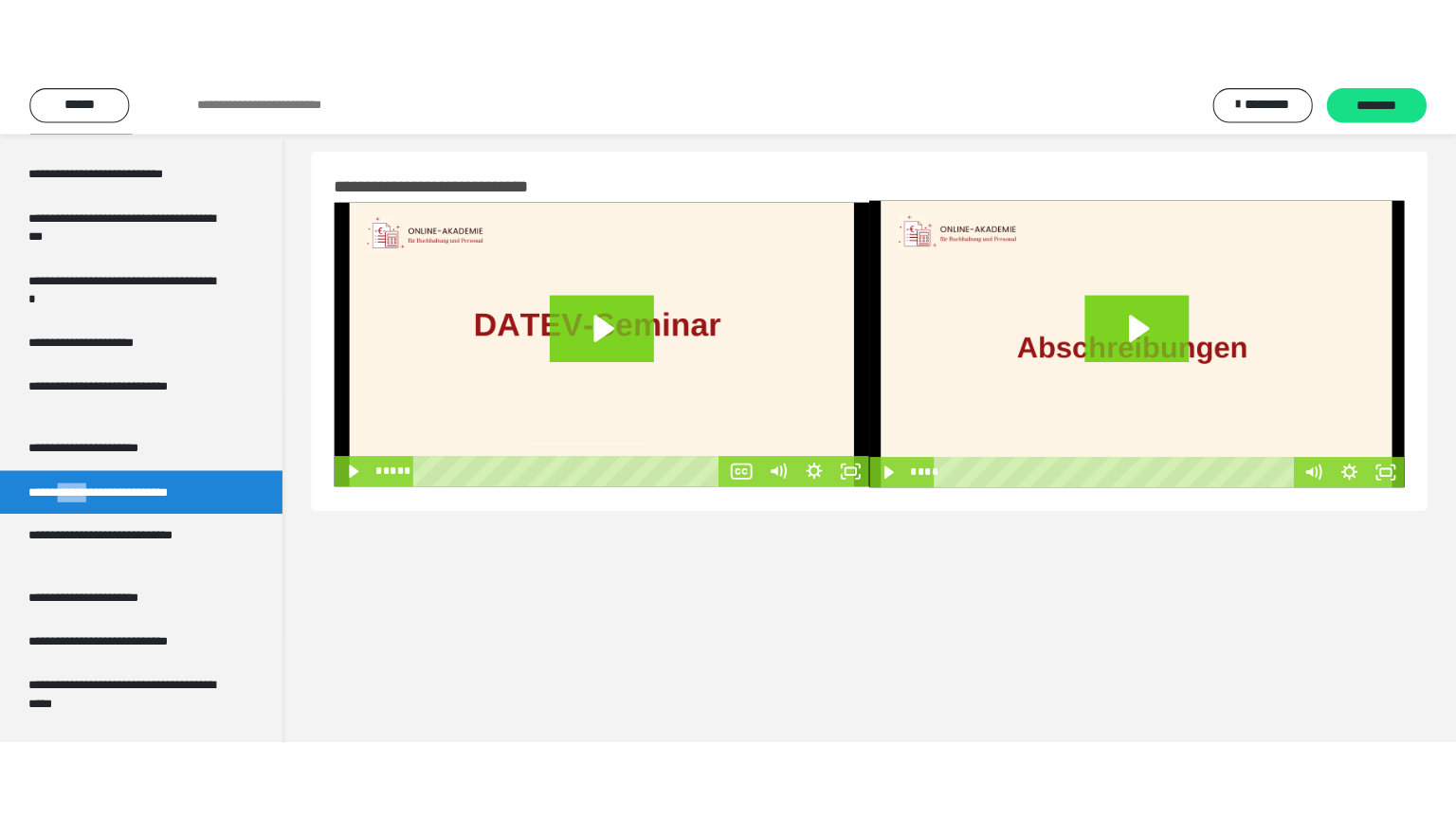 scroll, scrollTop: 0, scrollLeft: 0, axis: both 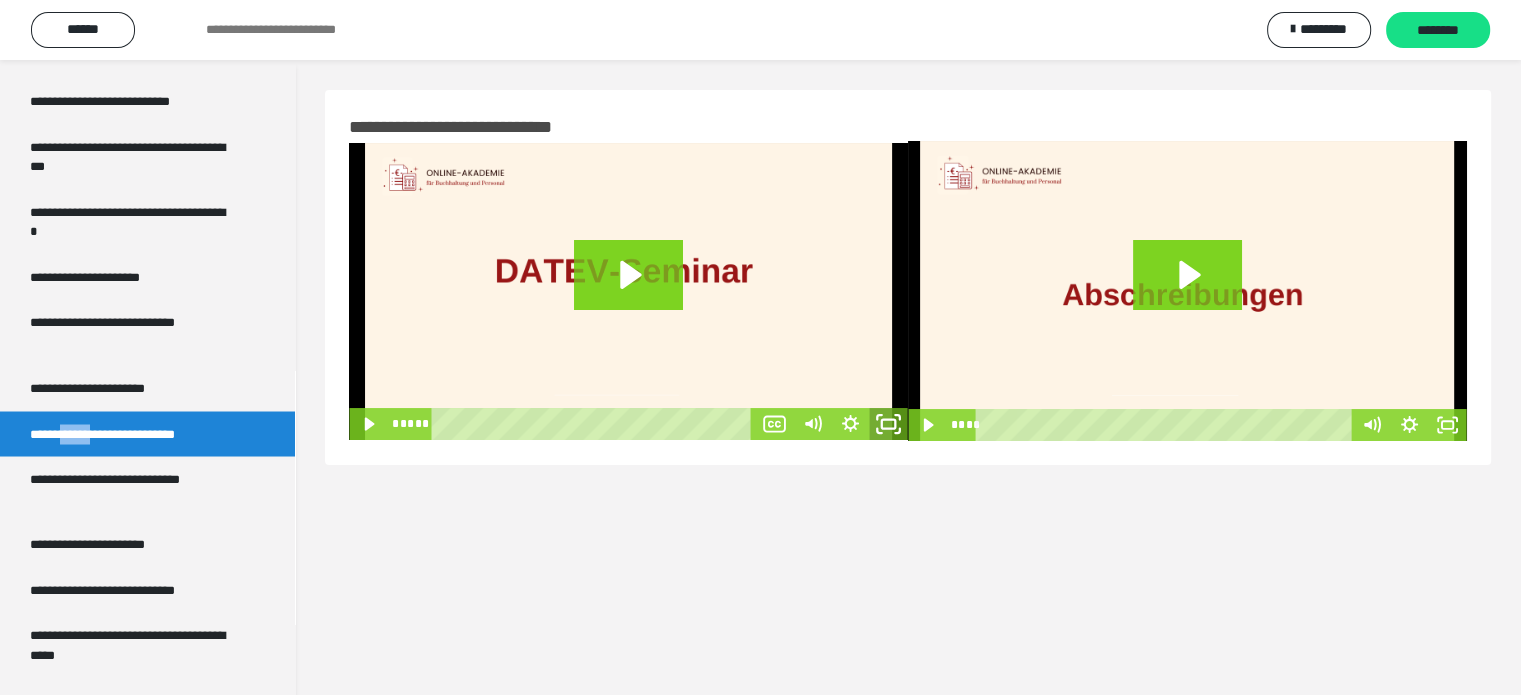 click 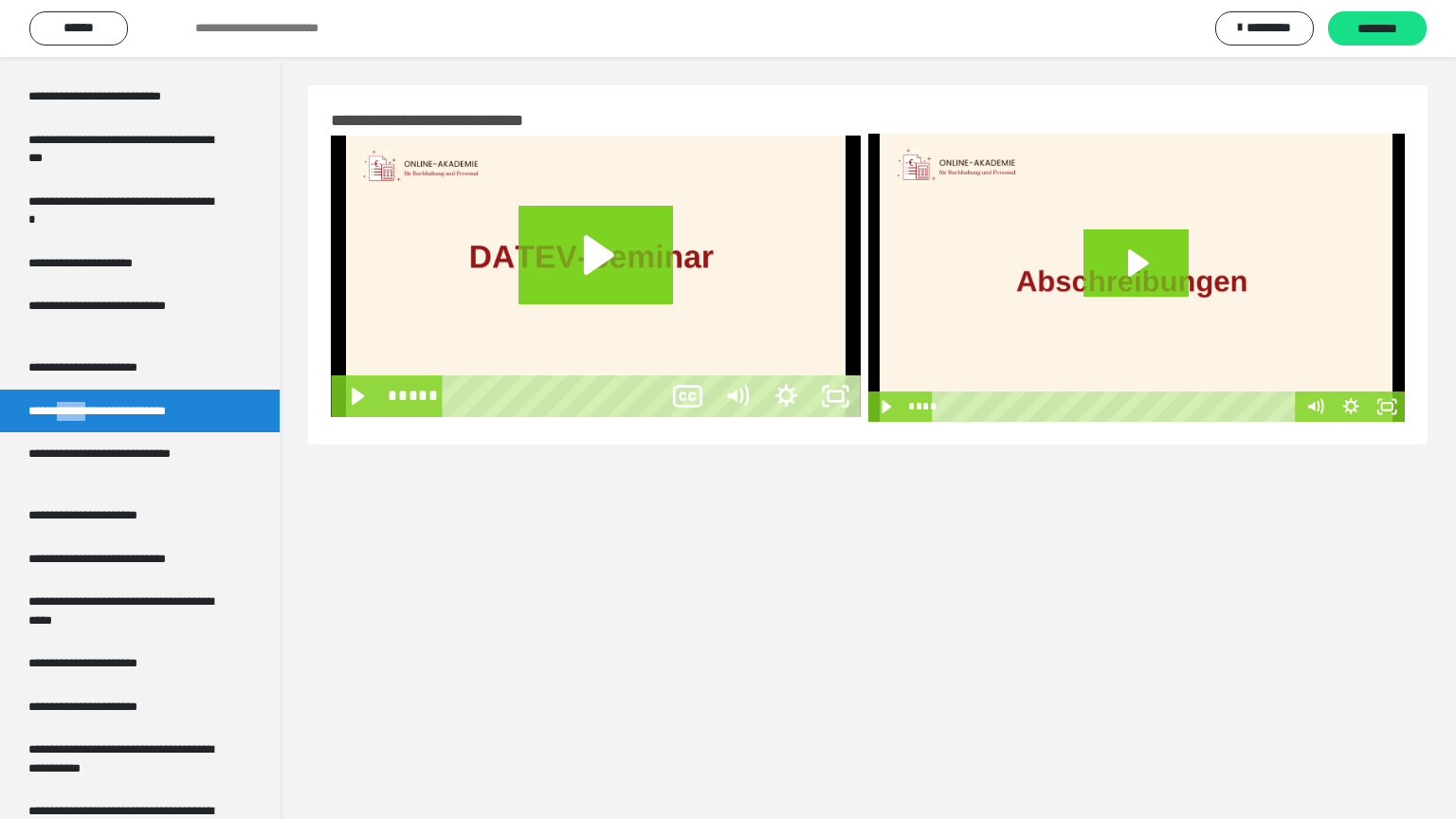 type 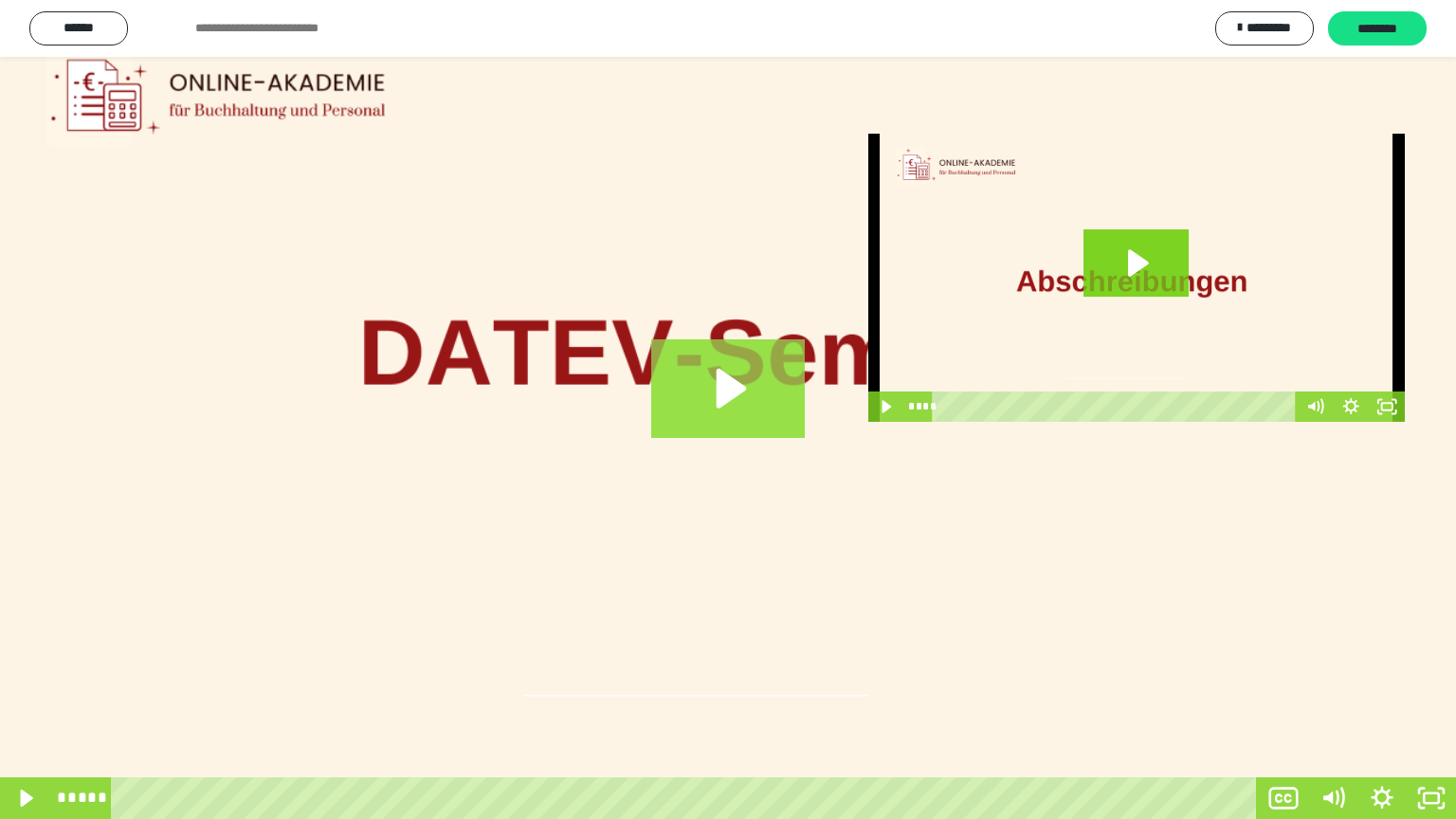 click 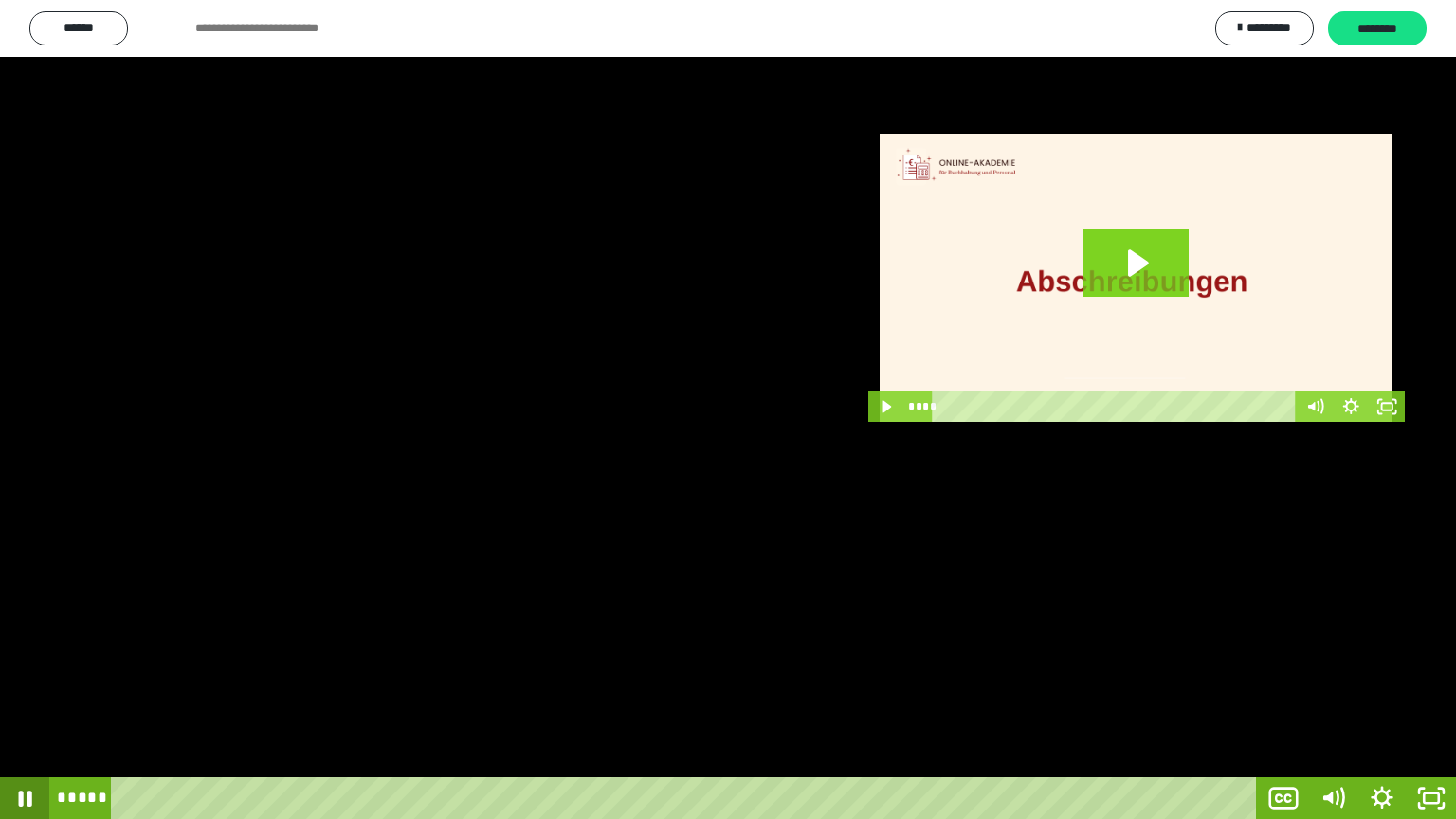 click 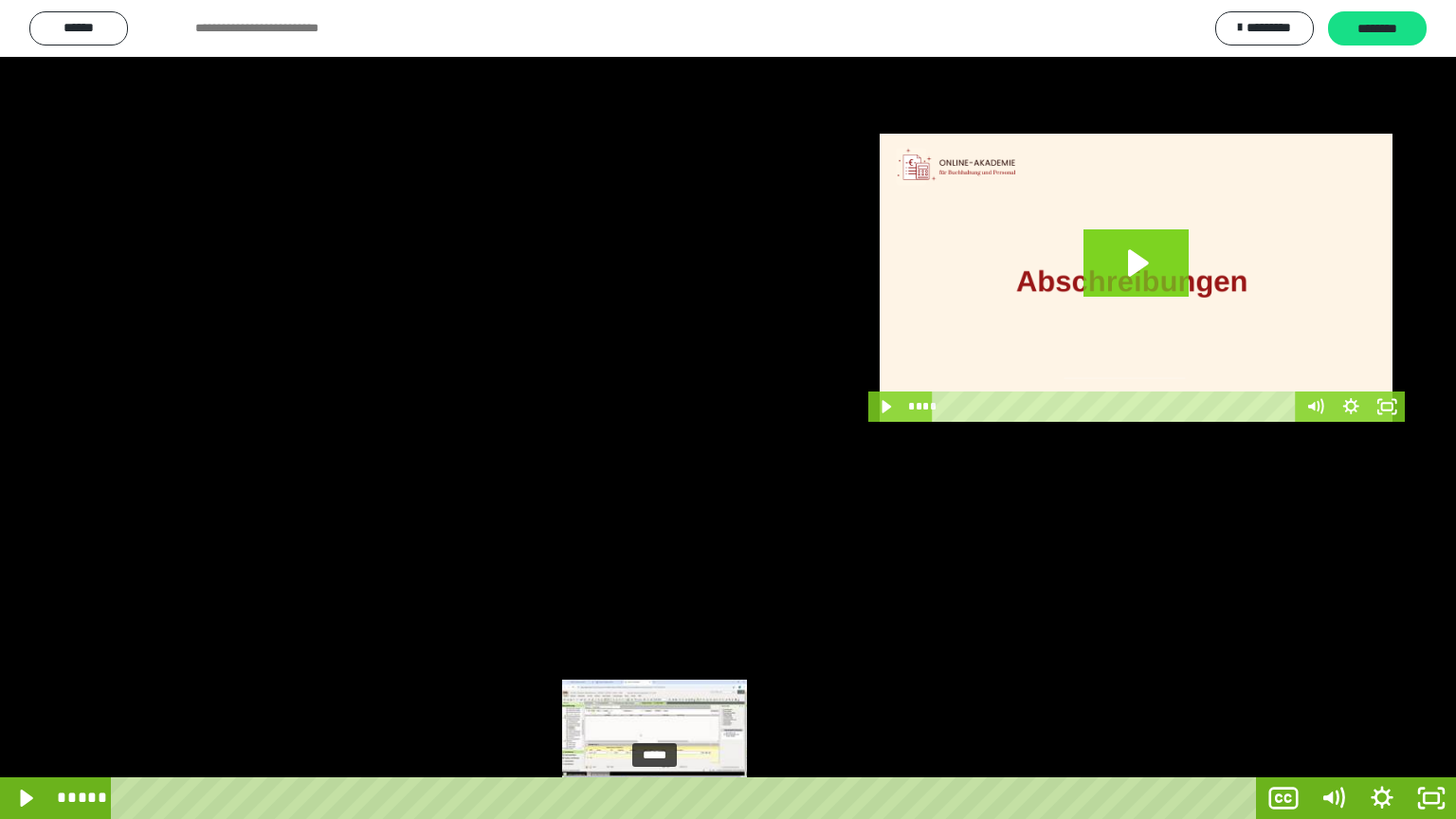 click on "*****" at bounding box center (687, 798) 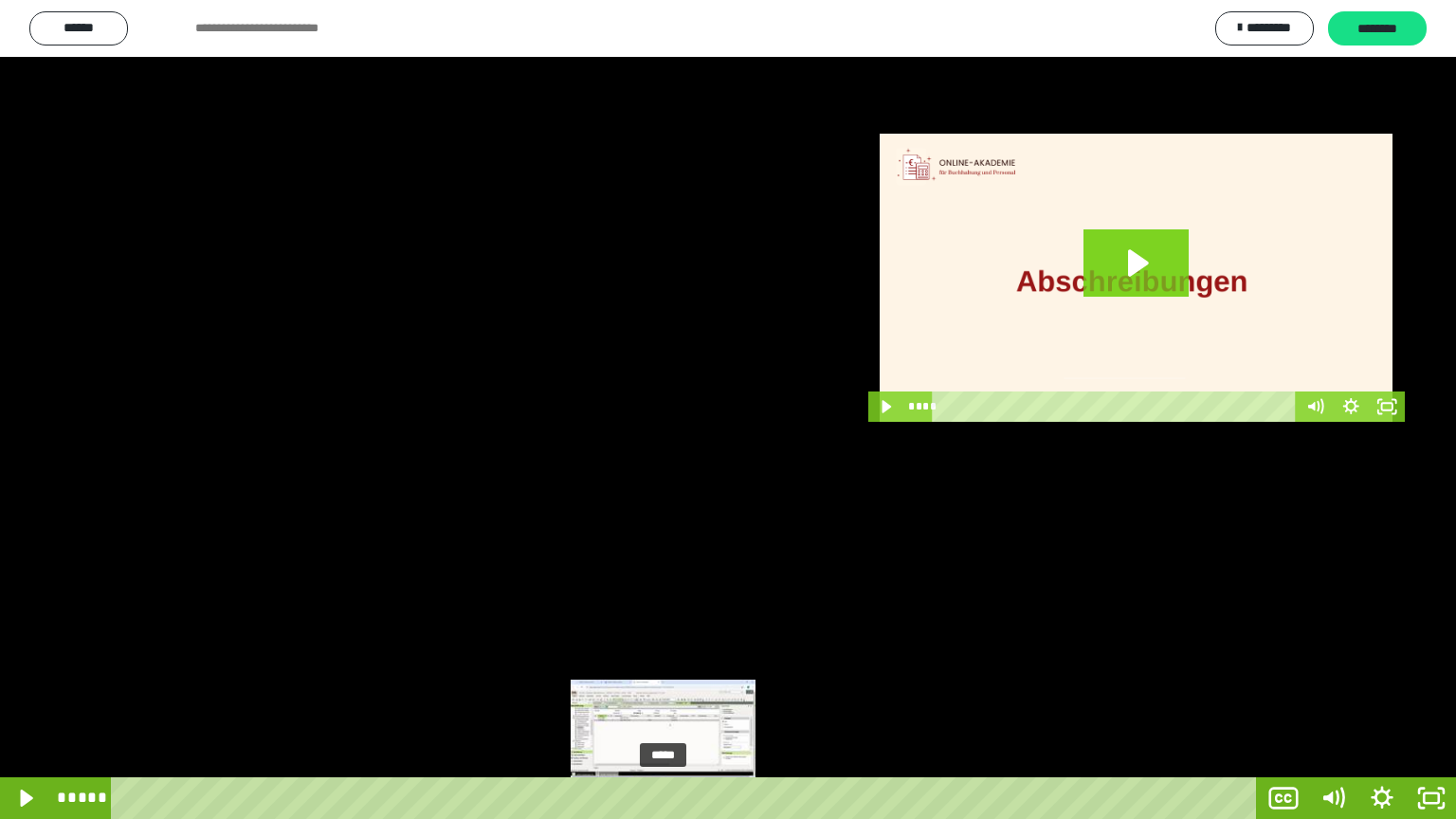 click on "*****" at bounding box center (687, 798) 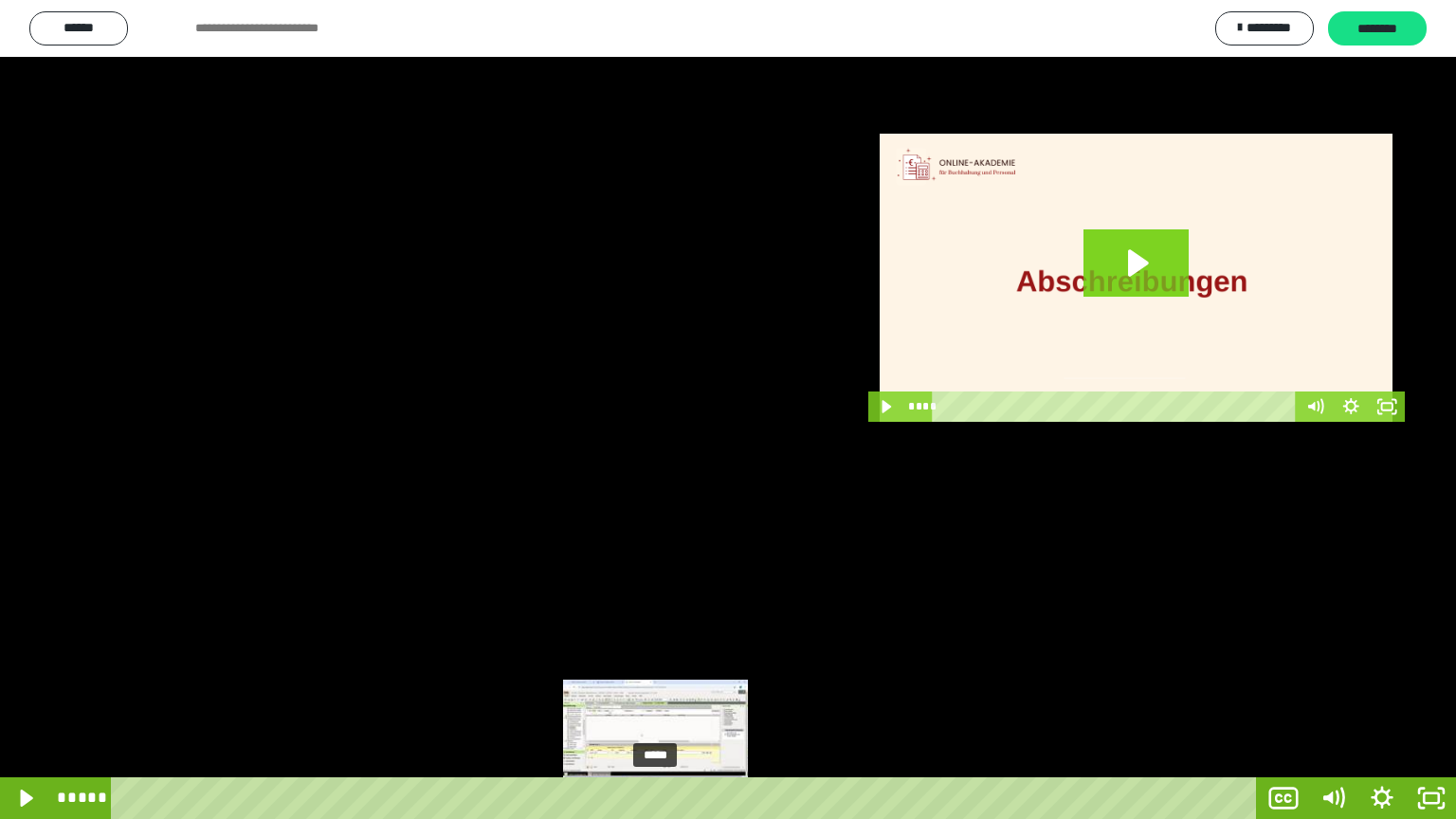 click at bounding box center [663, 798] 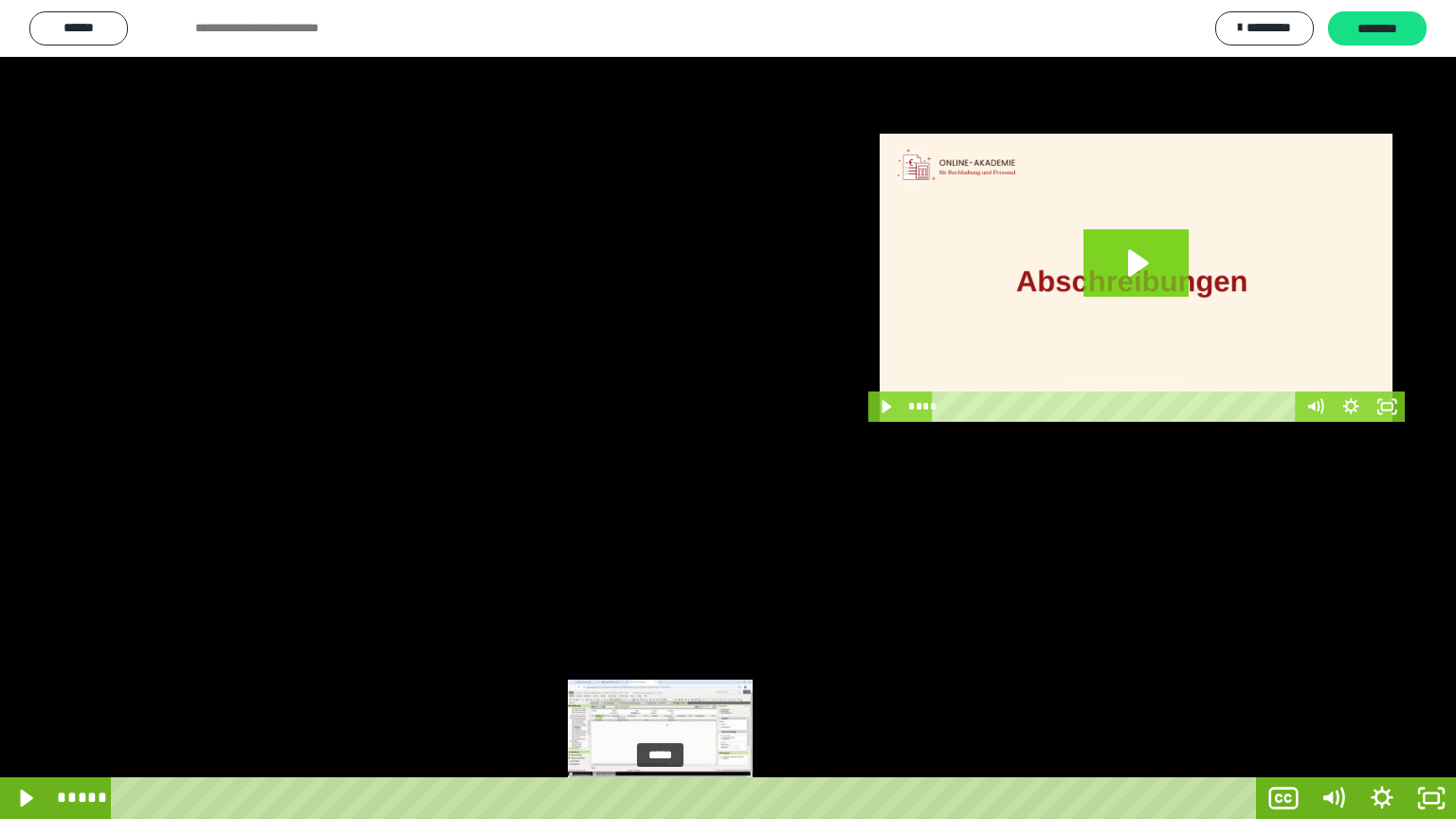 click on "*****" at bounding box center [687, 798] 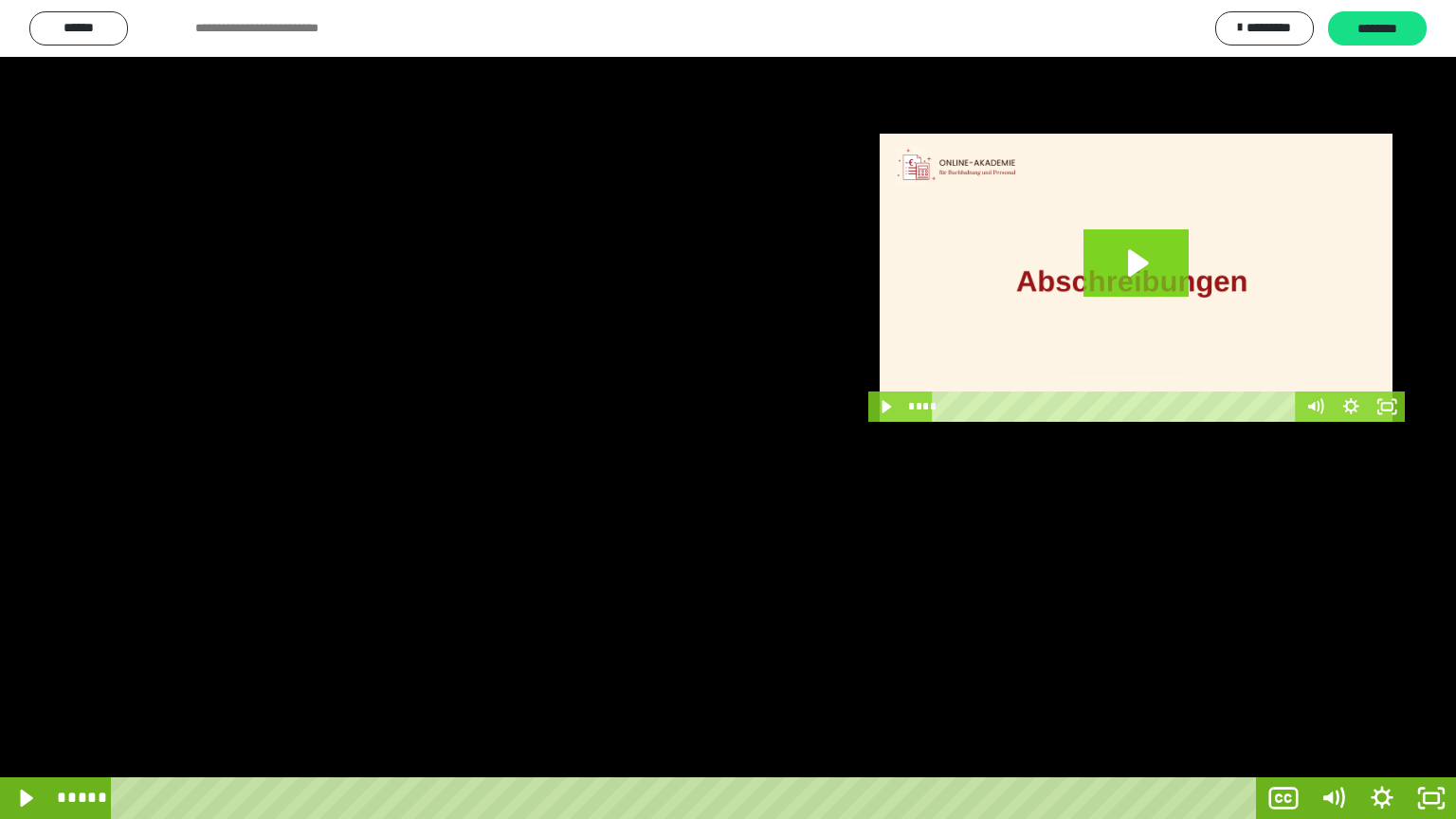 drag, startPoint x: 560, startPoint y: 695, endPoint x: 654, endPoint y: 686, distance: 94.42987 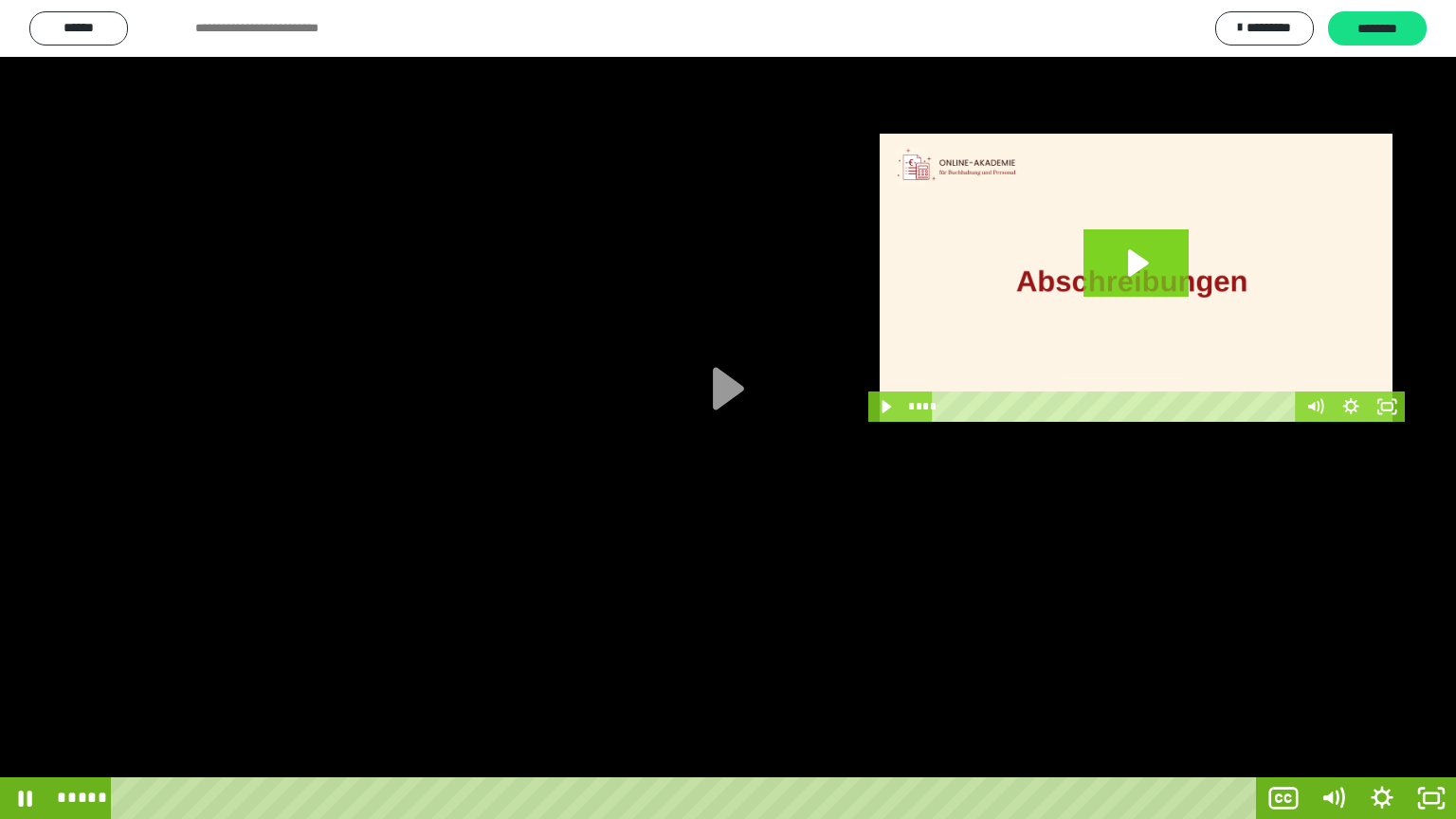 click at bounding box center (728, 410) 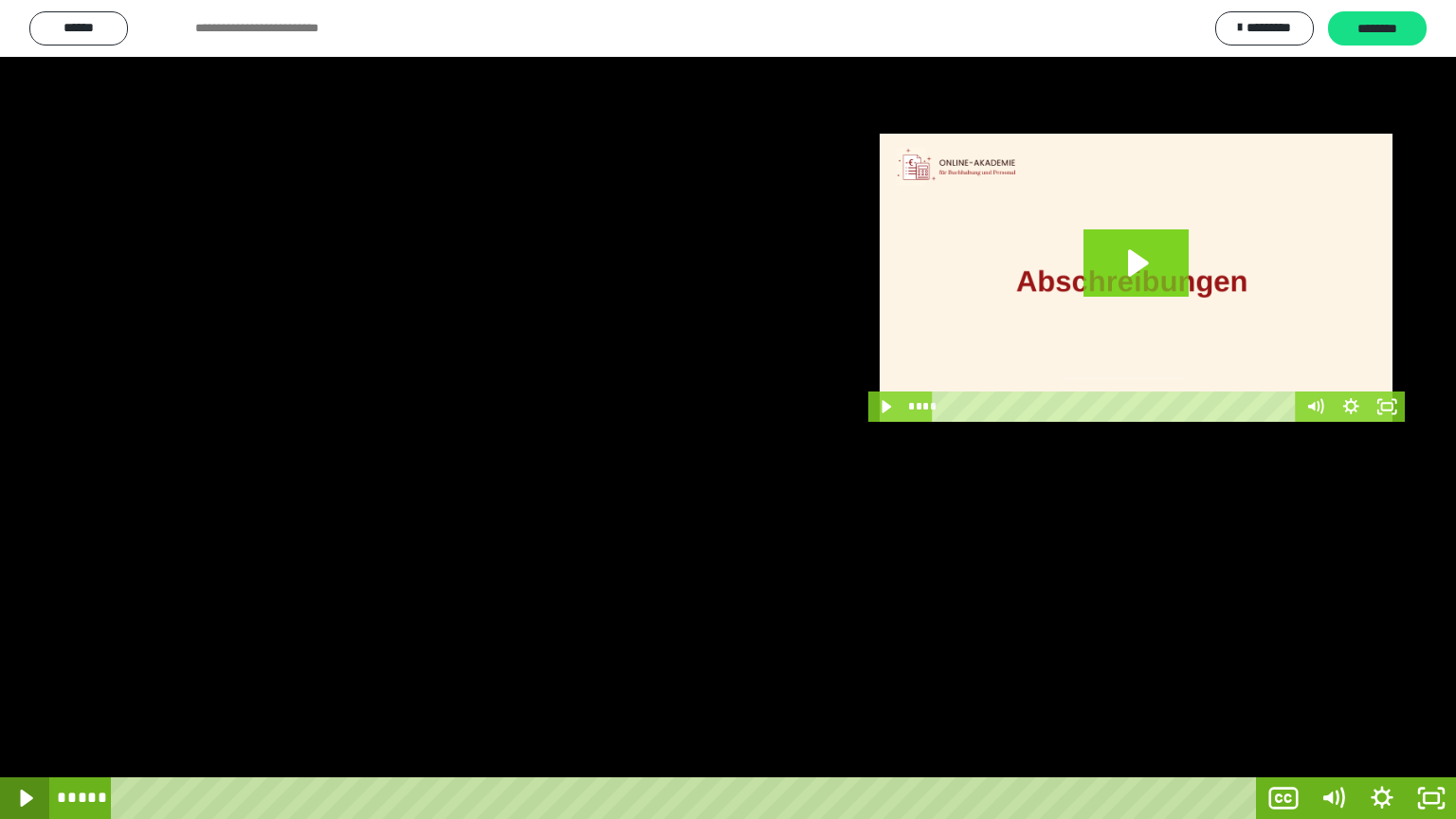 click 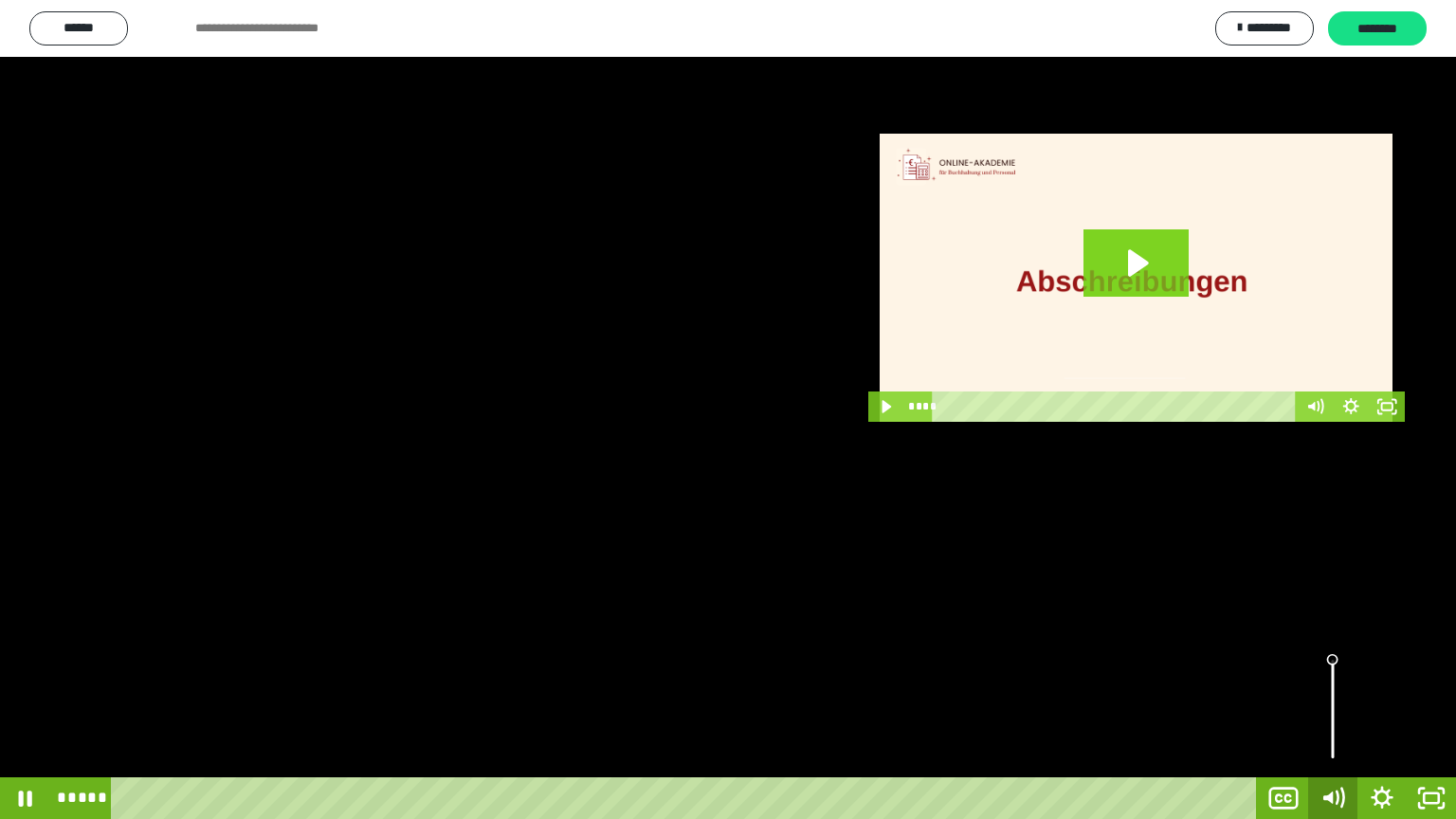 type 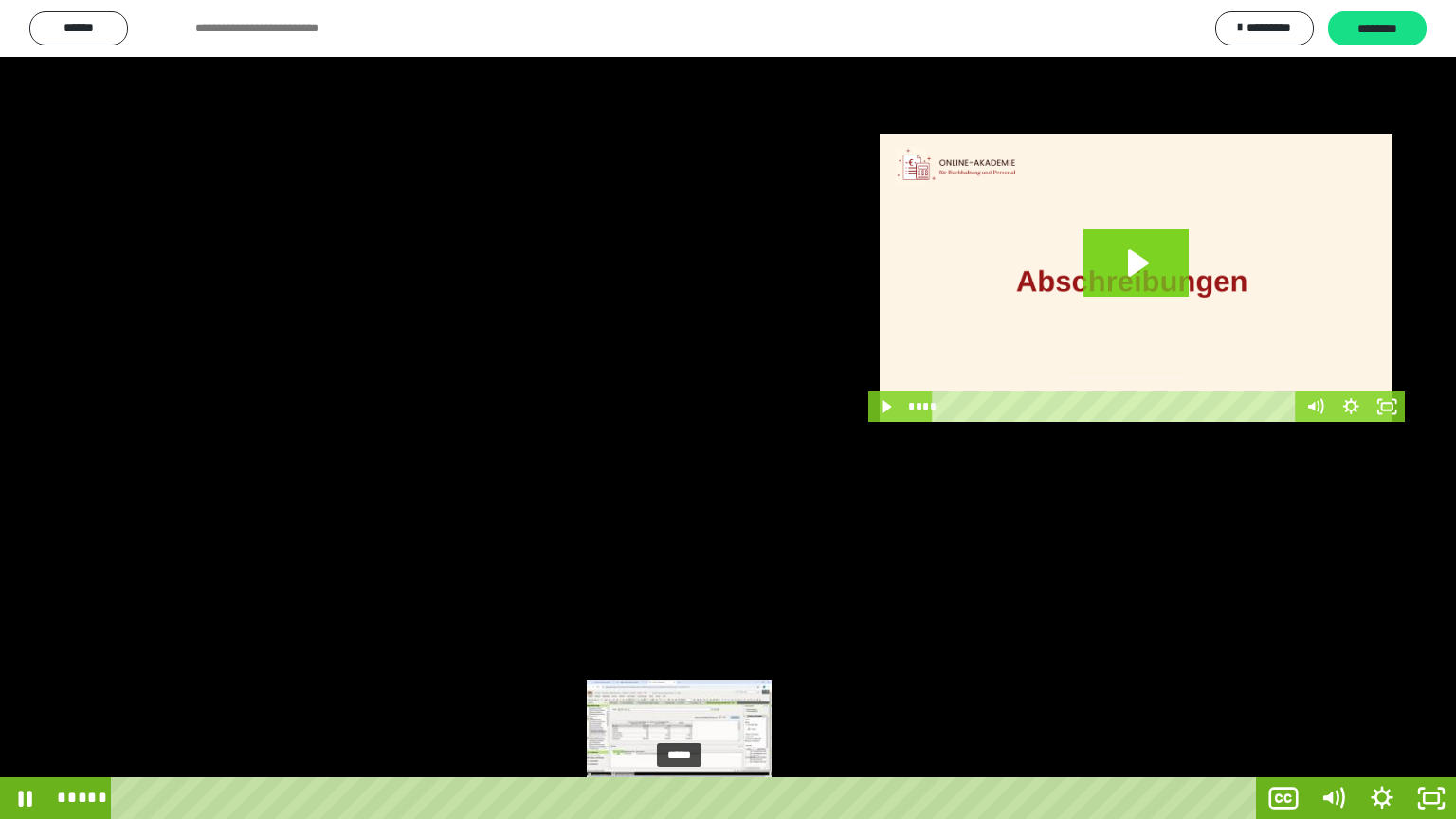 click at bounding box center [684, 798] 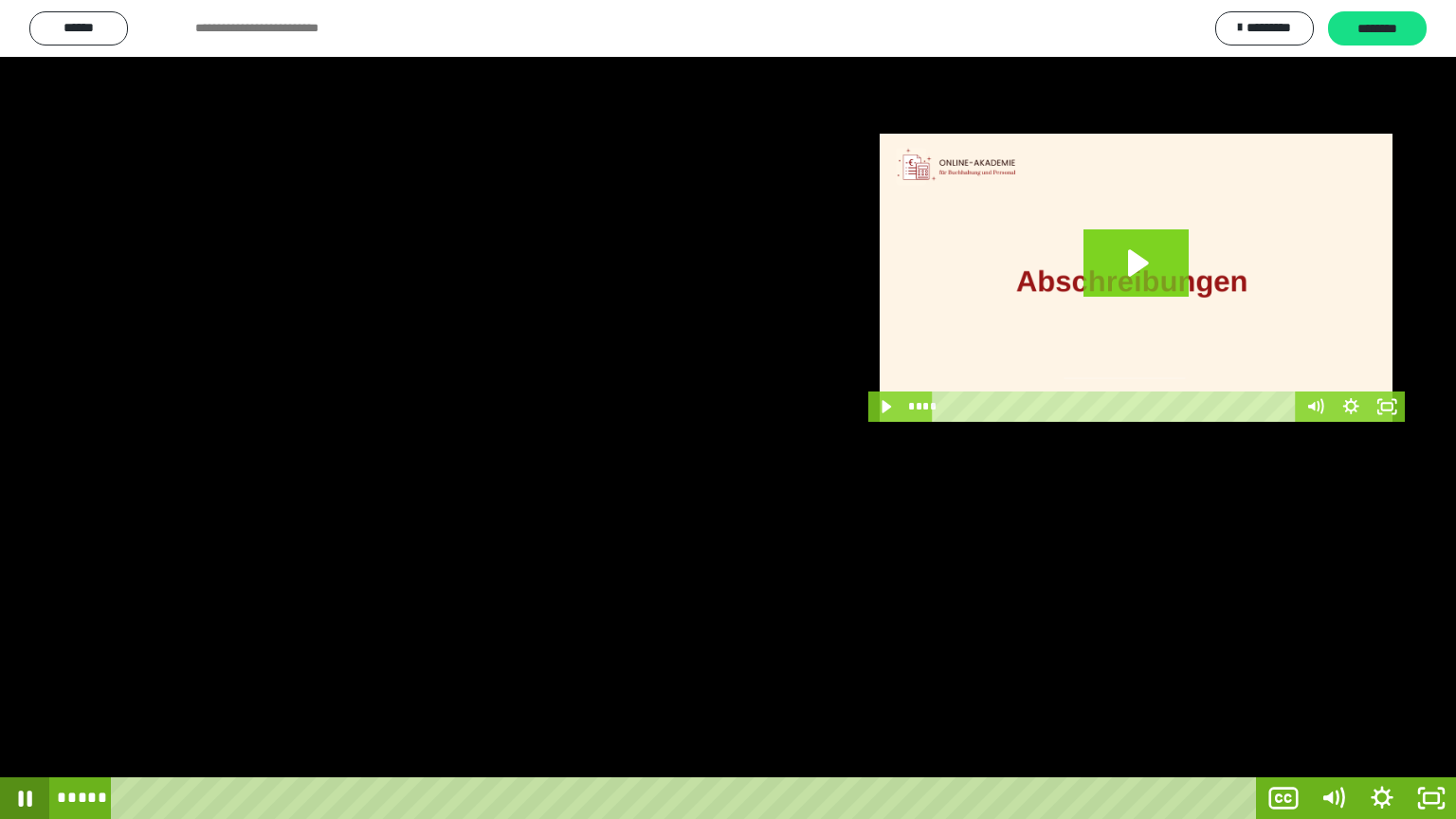 click 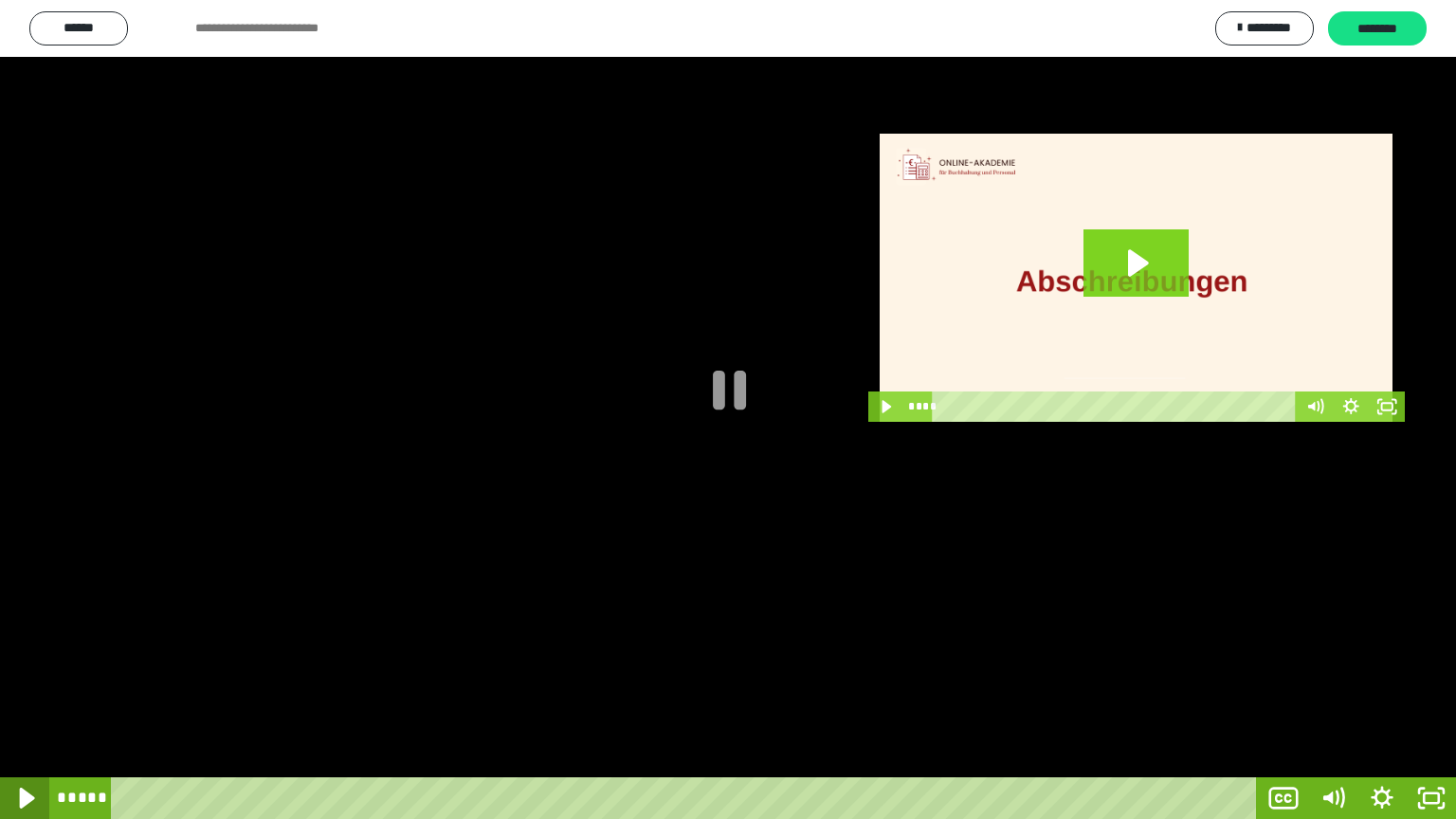 click 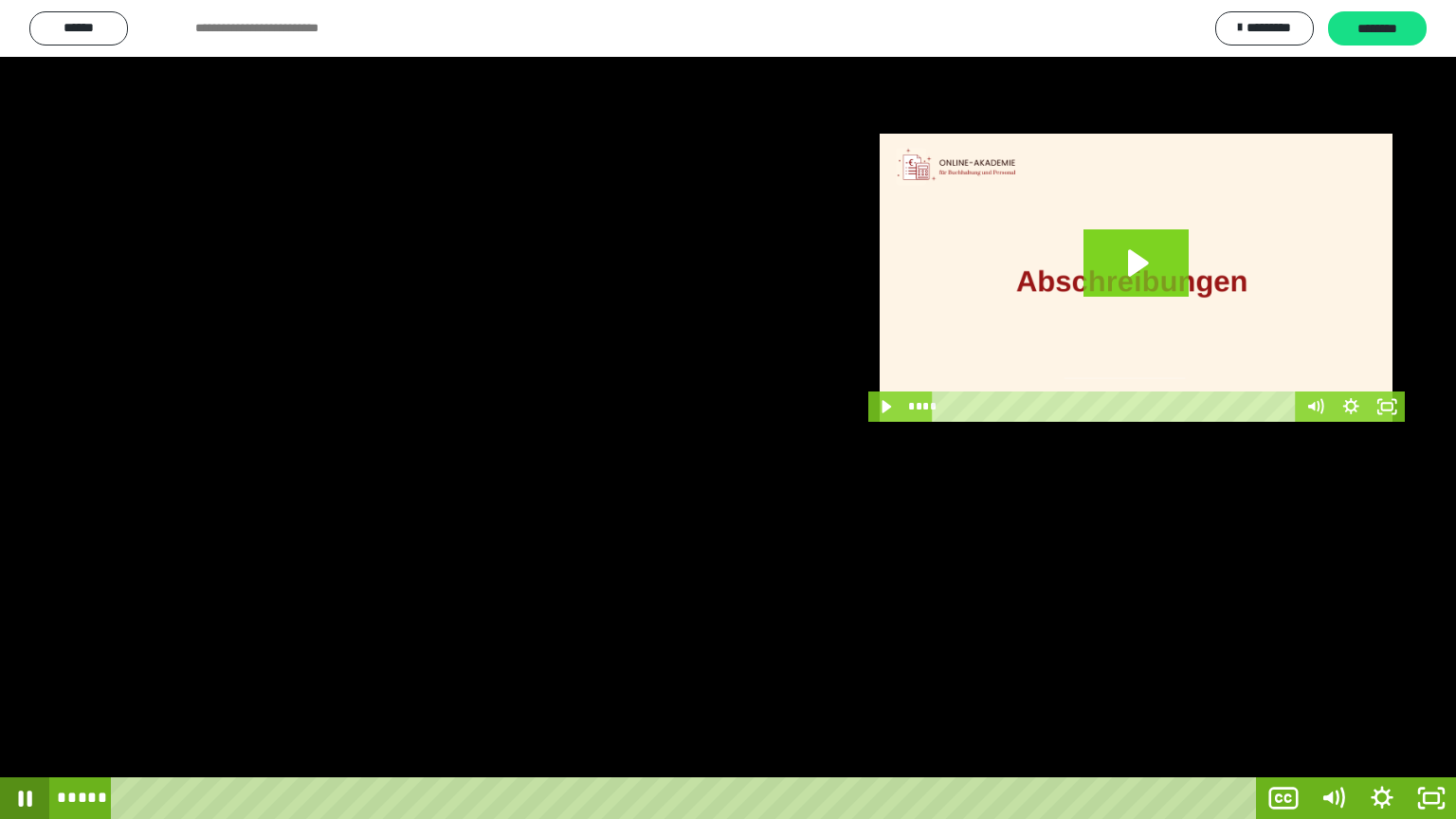 click 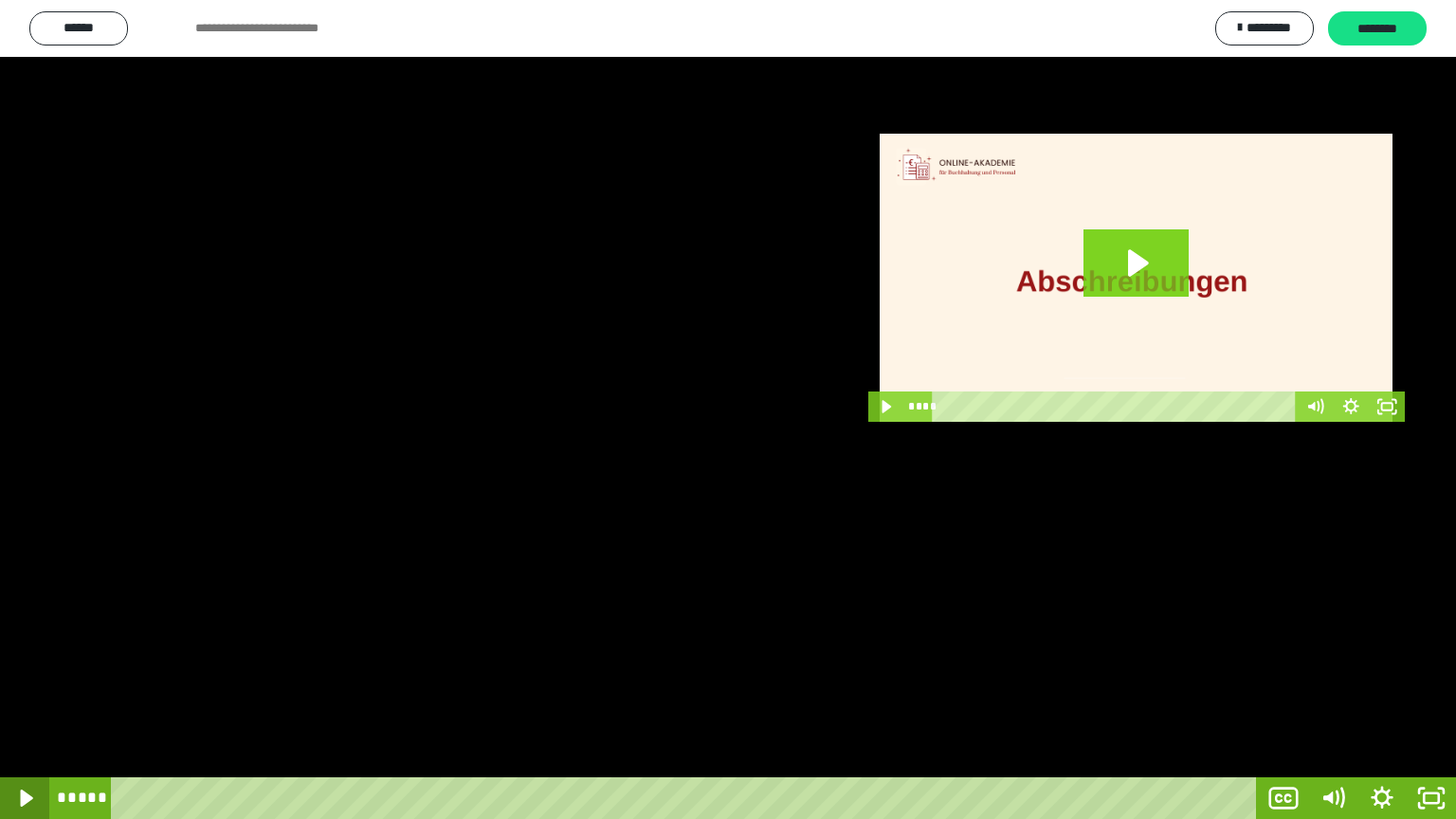 click 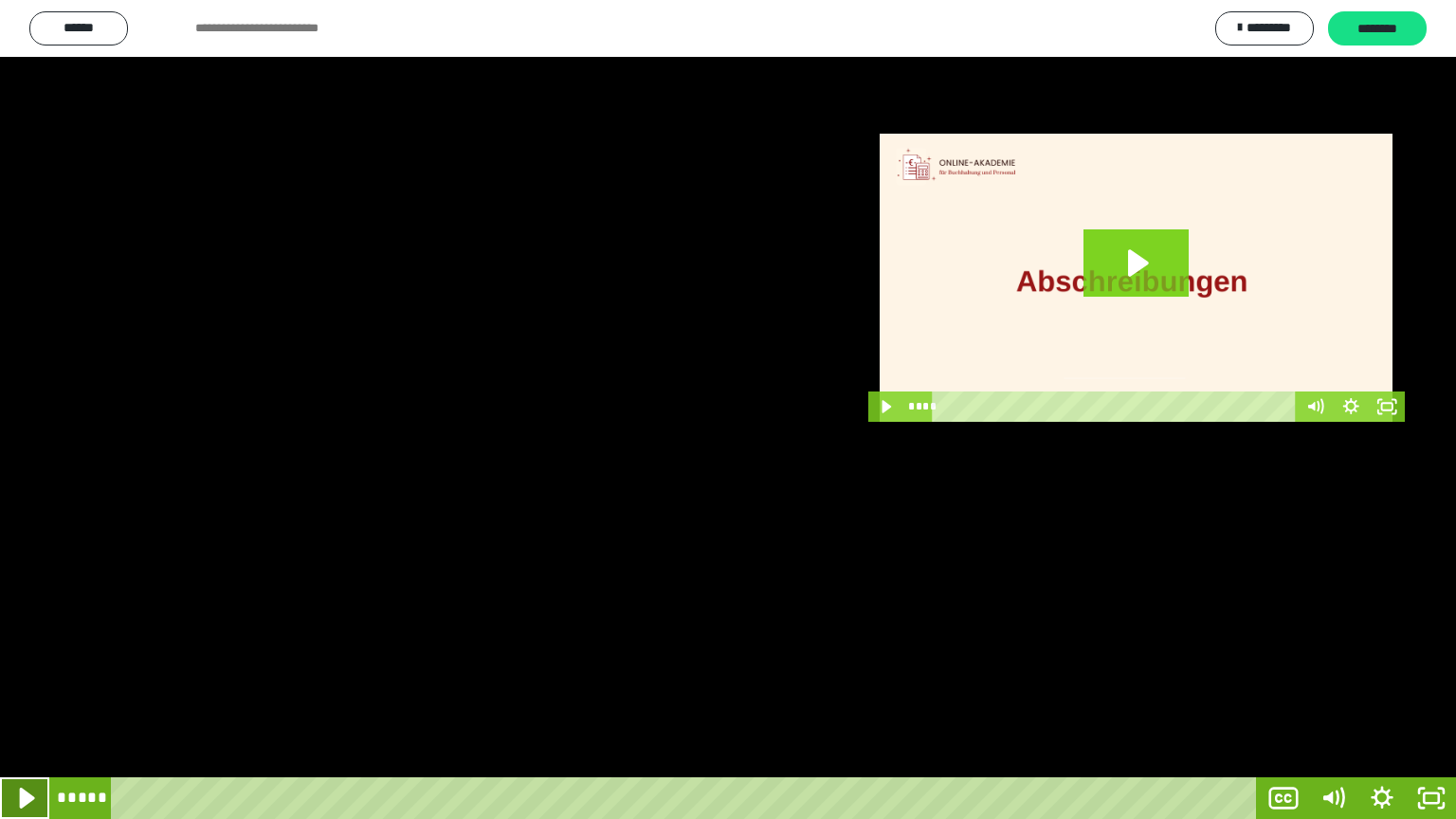 click 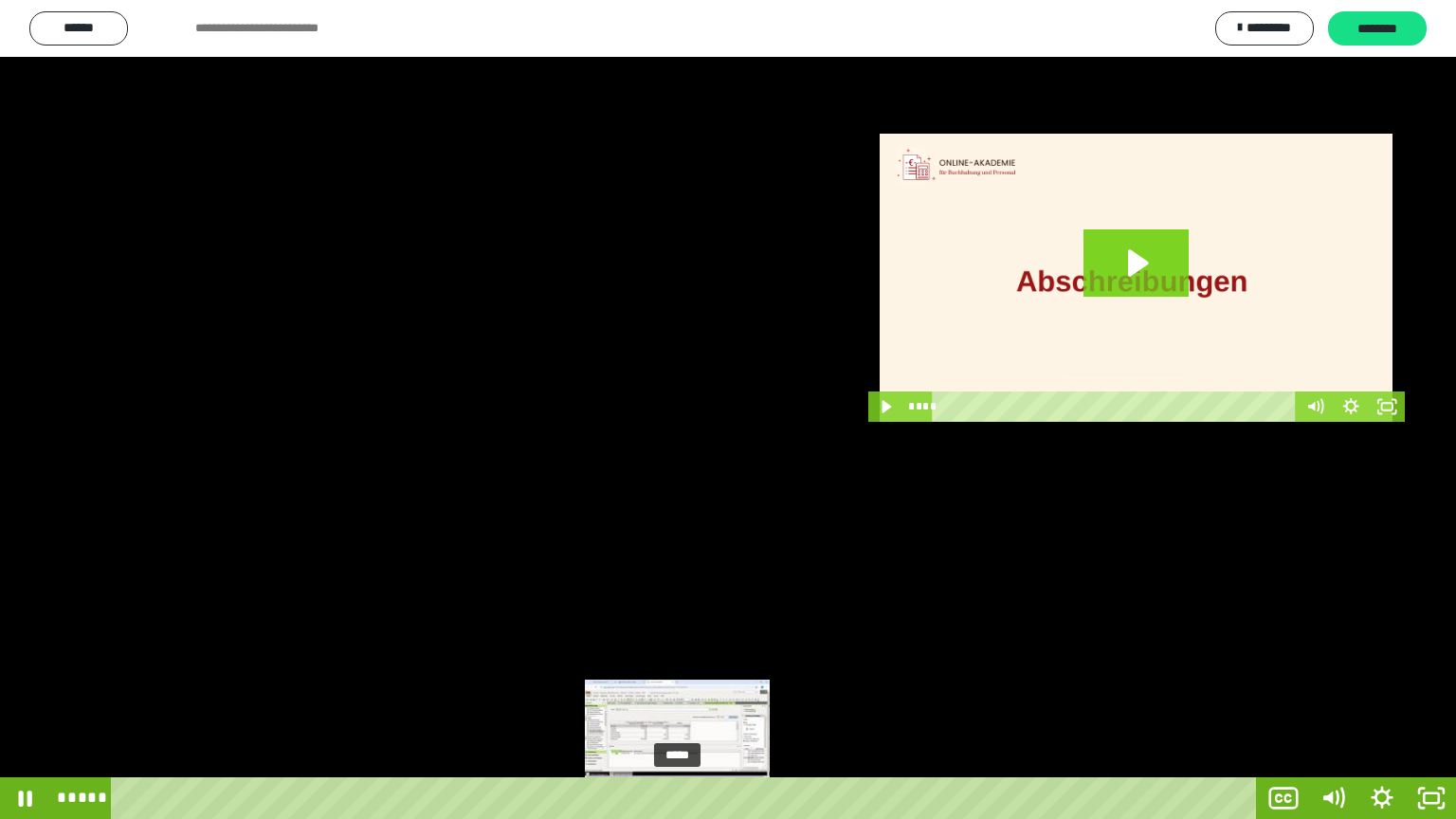 click at bounding box center [683, 798] 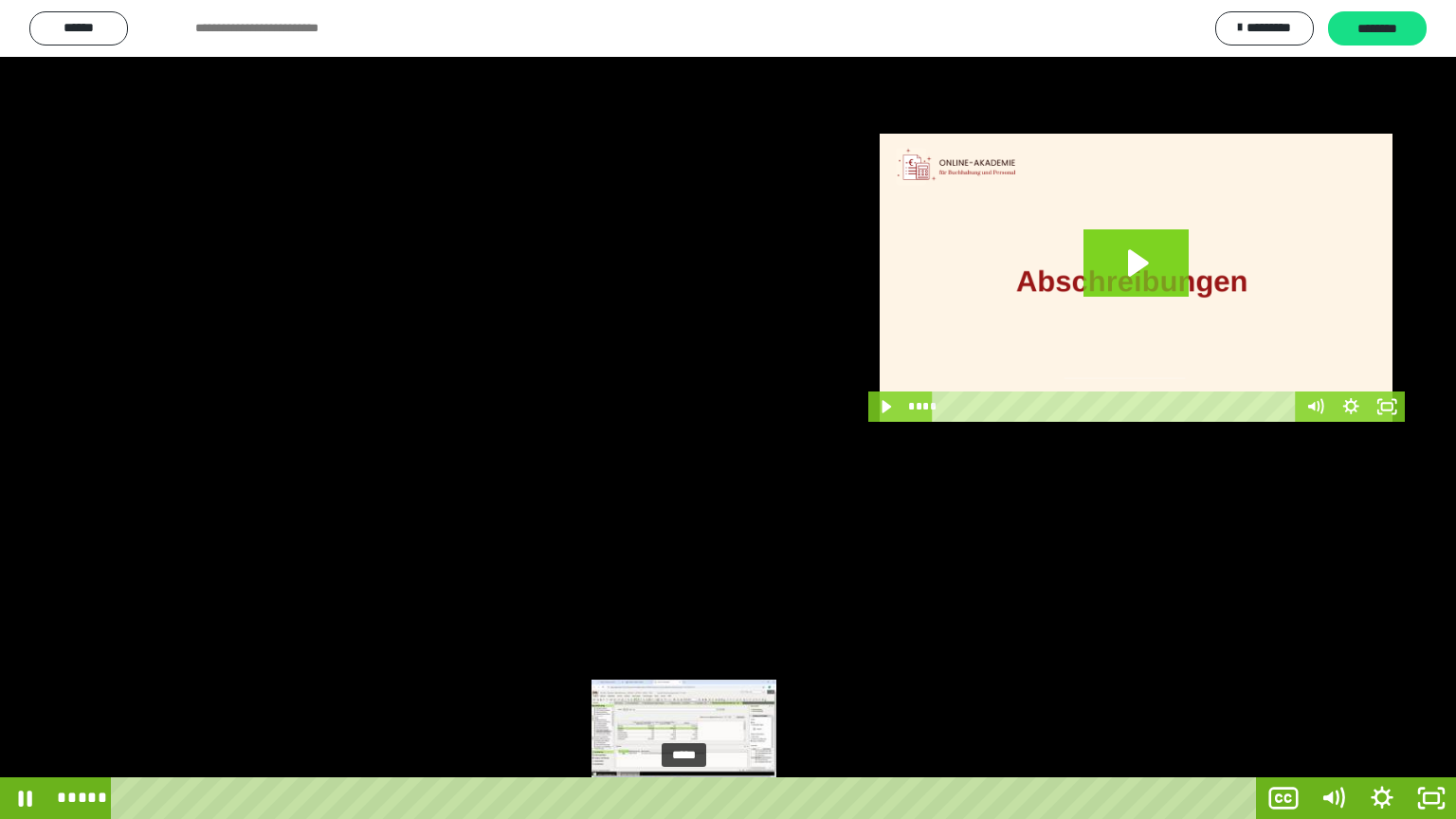click at bounding box center (690, 798) 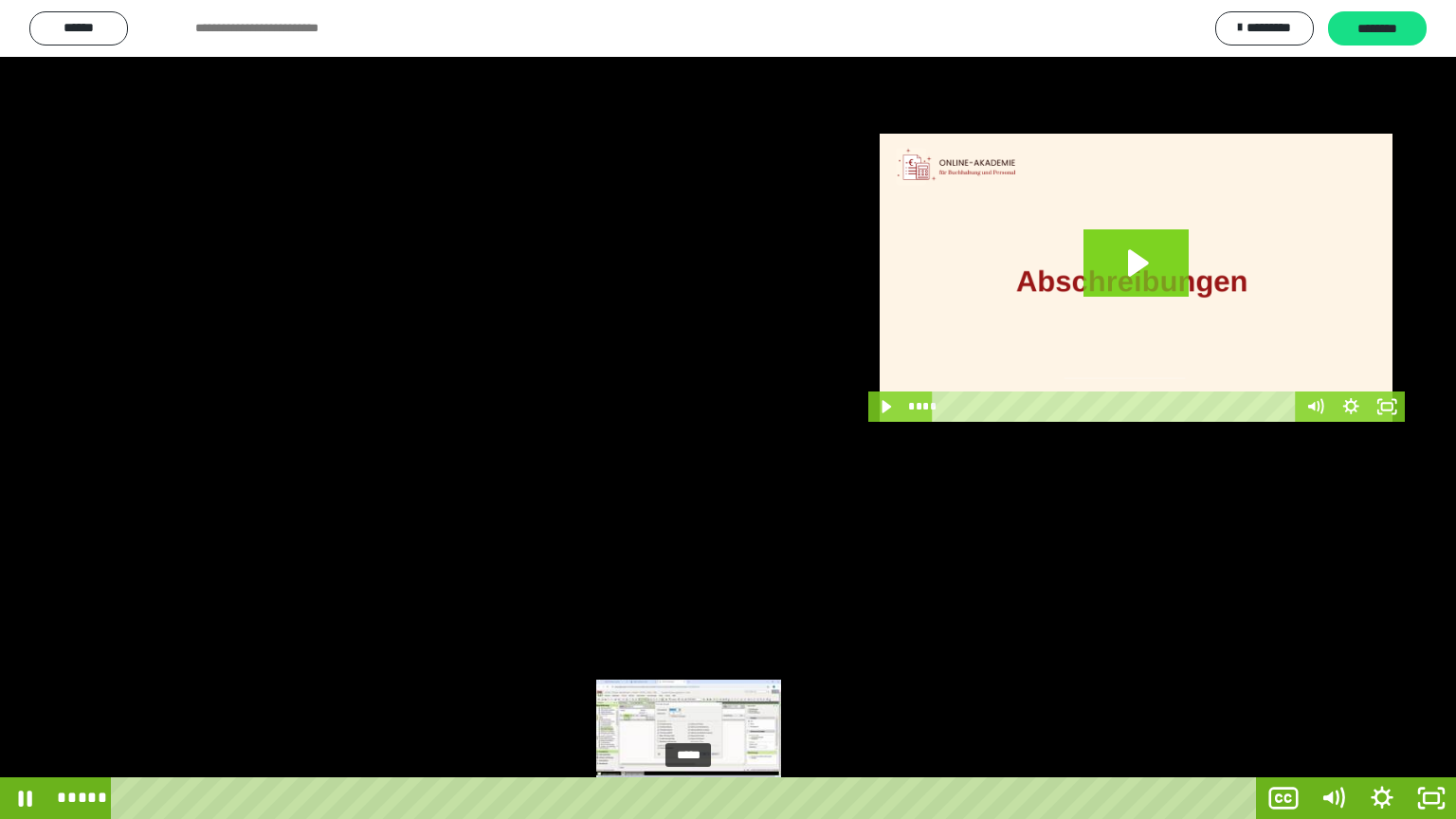 click on "*****" at bounding box center [687, 798] 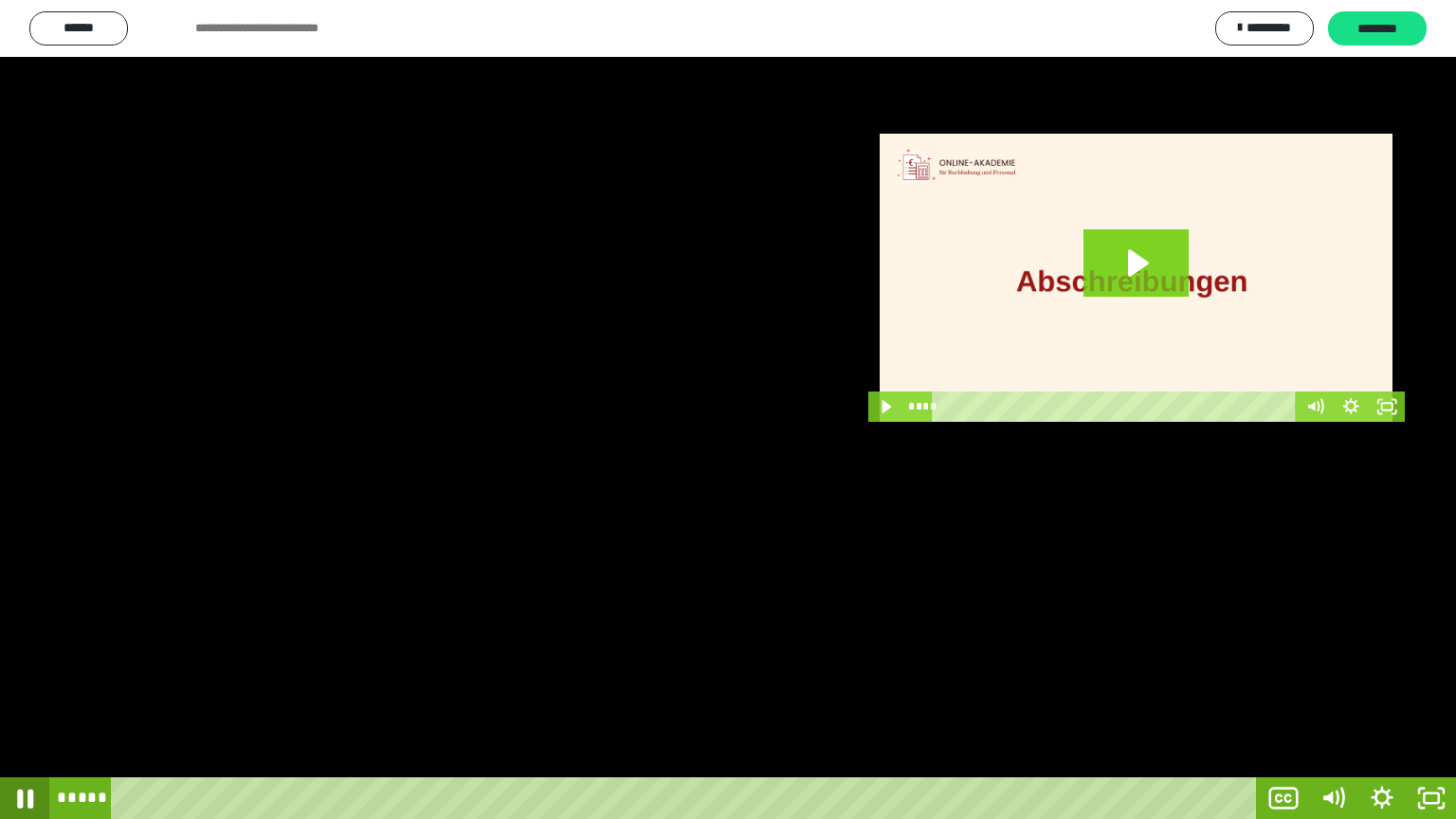 click 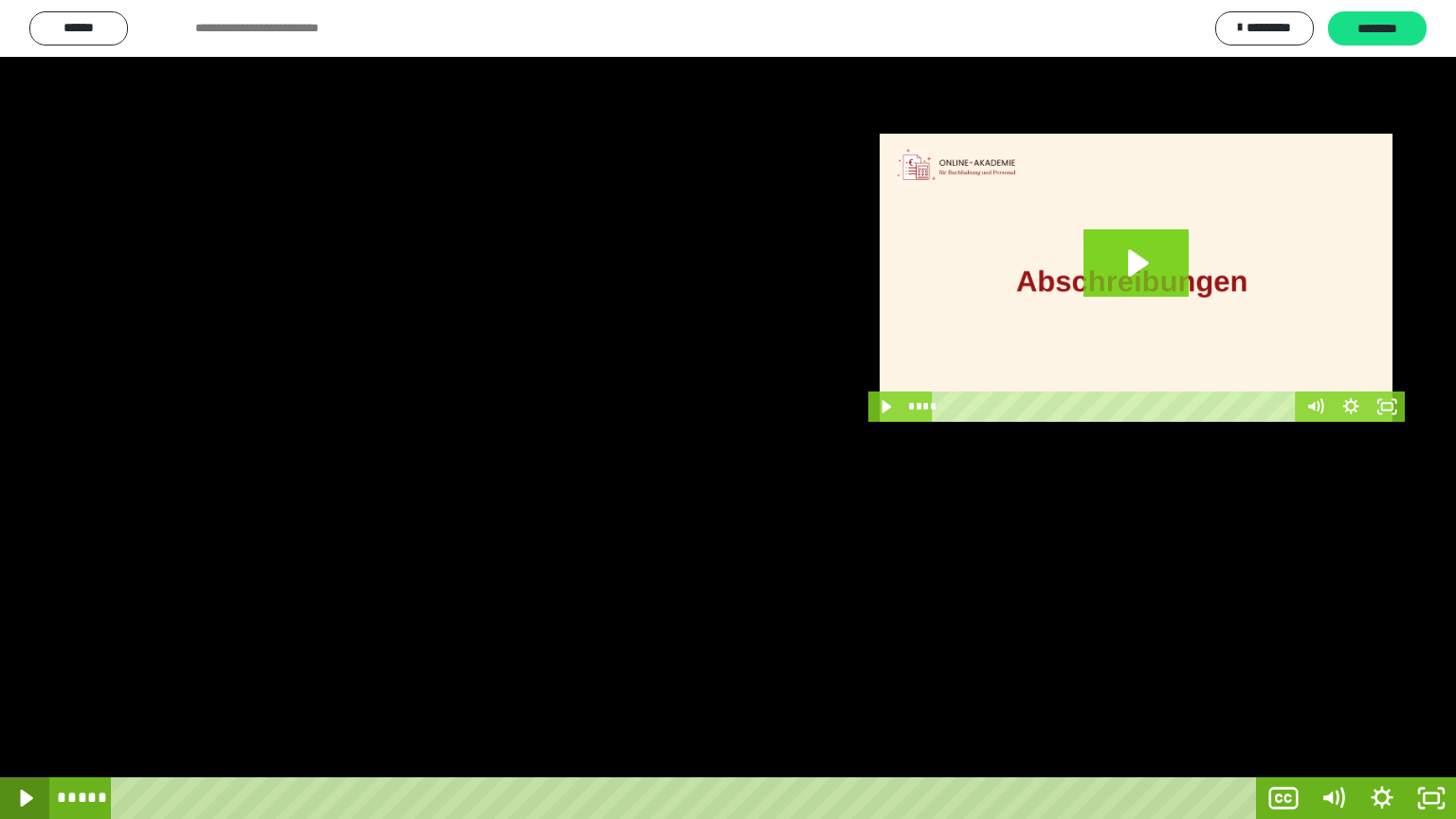 click 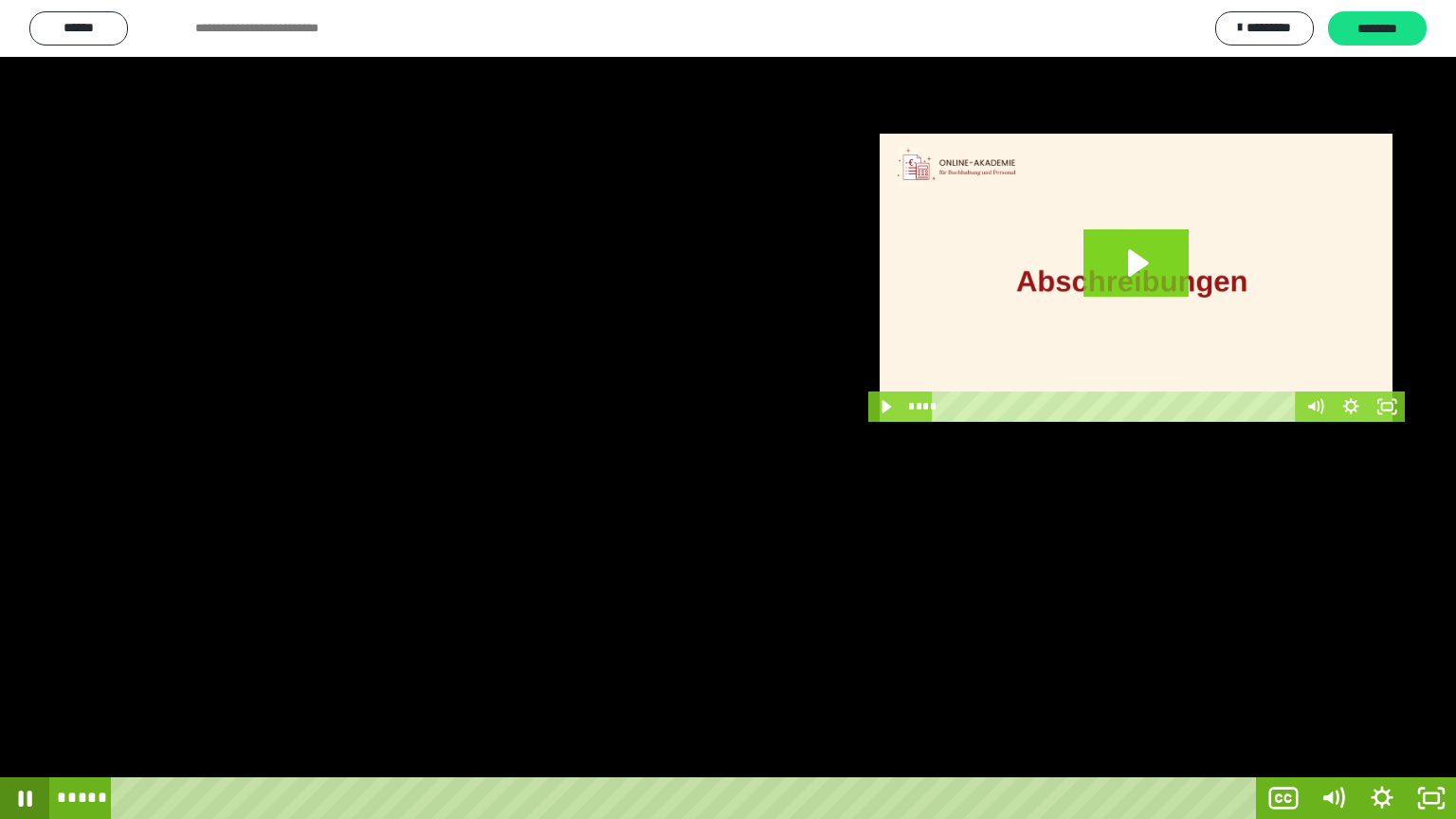 click 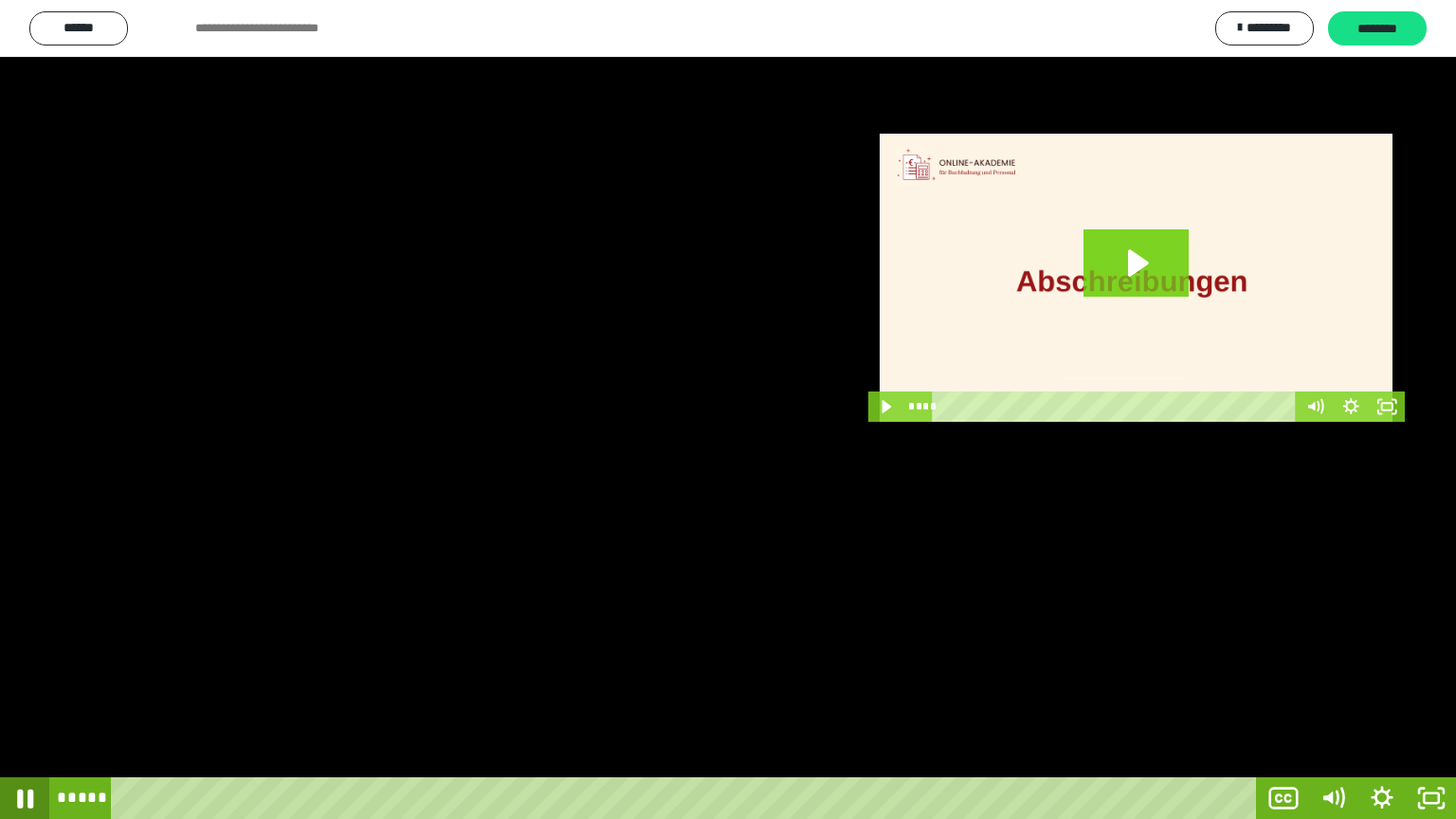 click 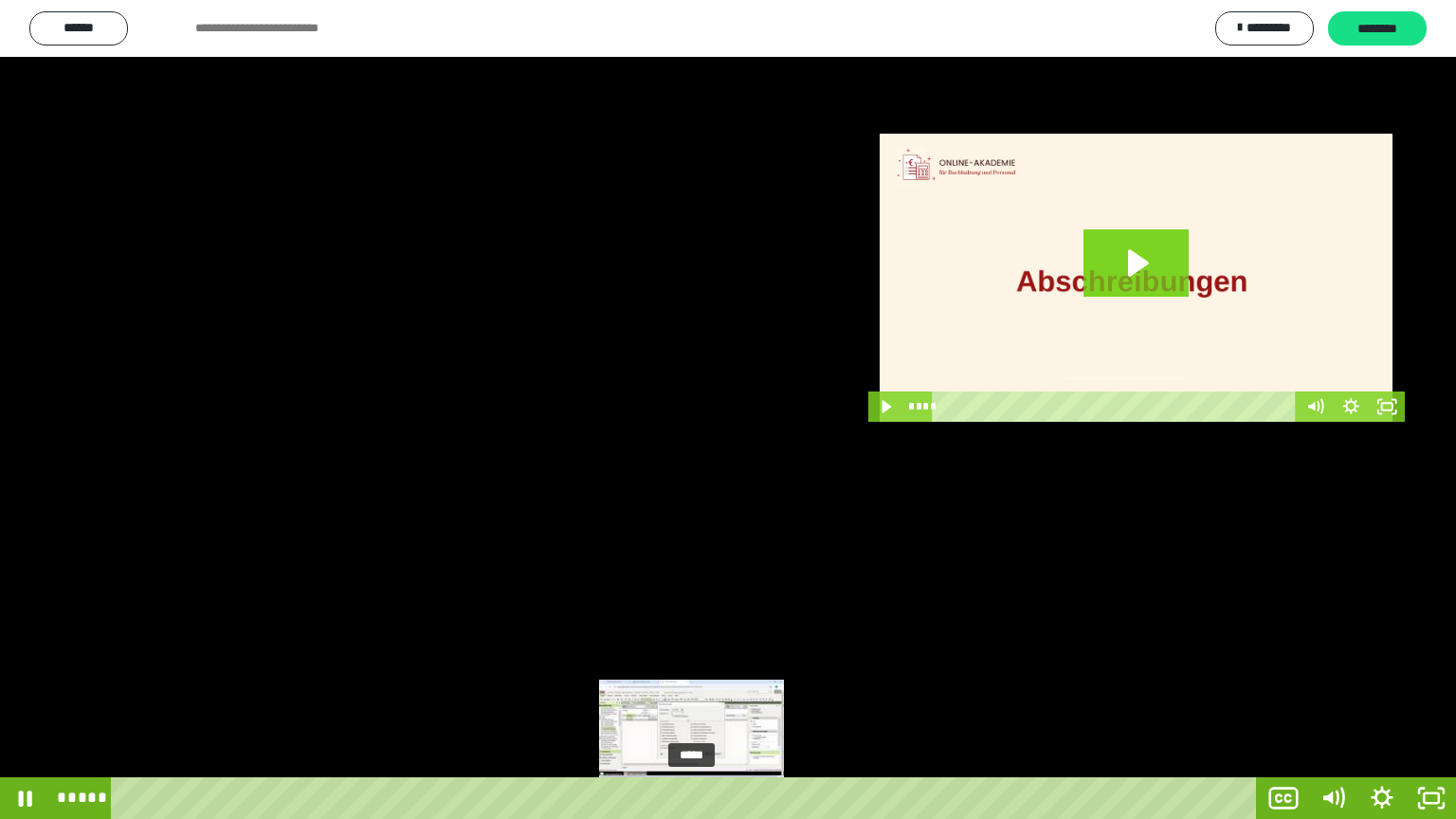 click at bounding box center [691, 798] 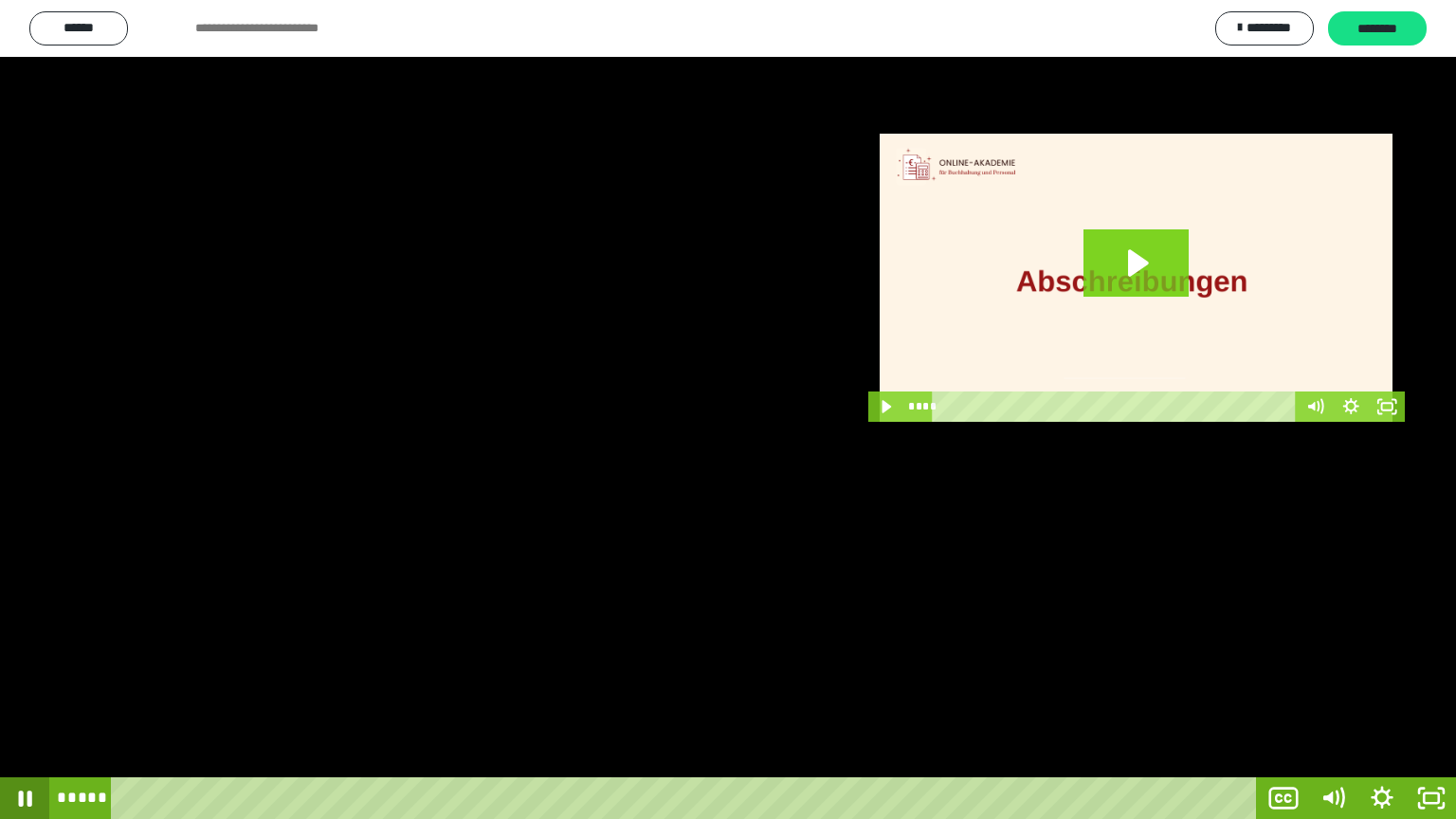 click 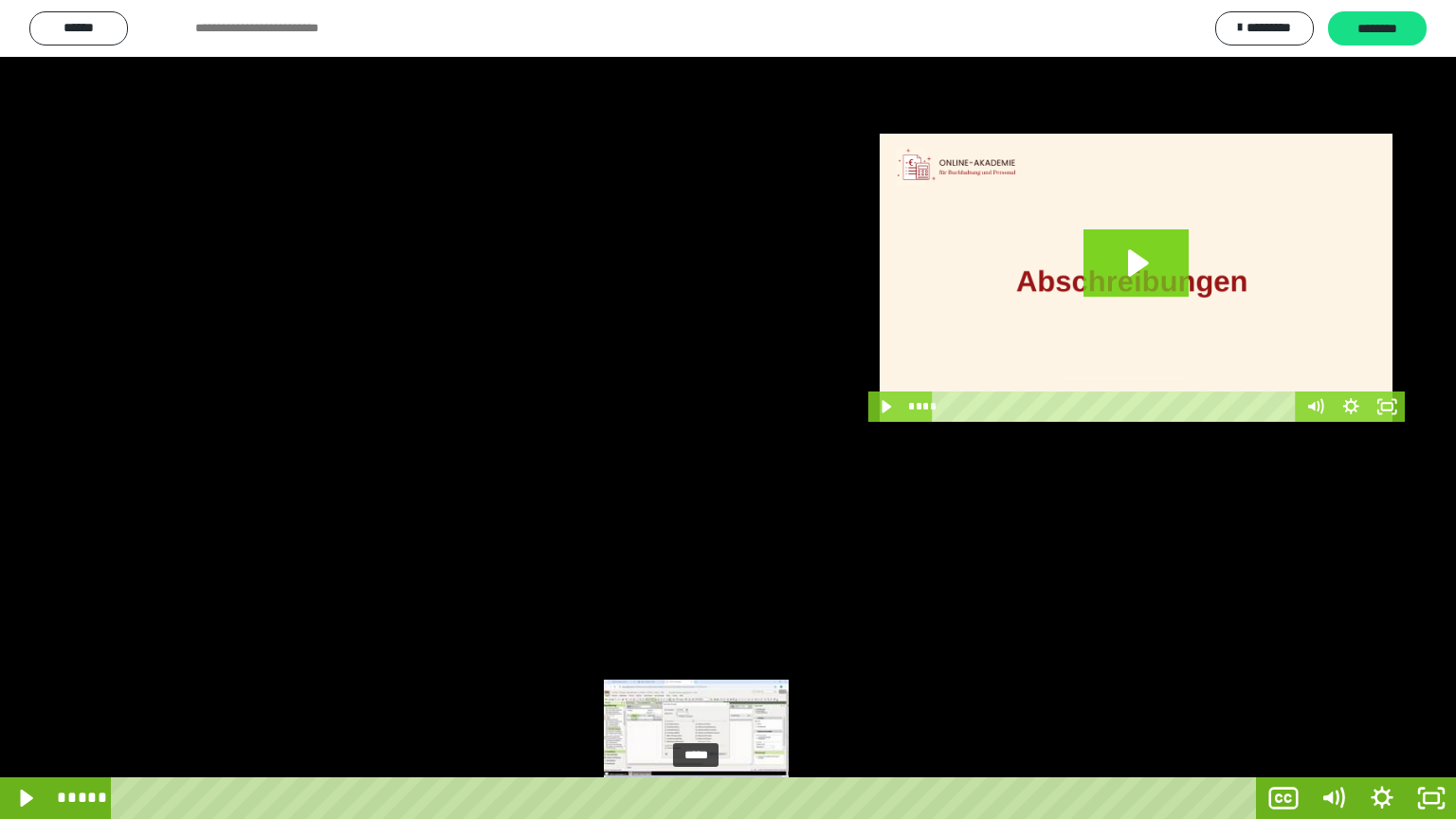 click at bounding box center (699, 798) 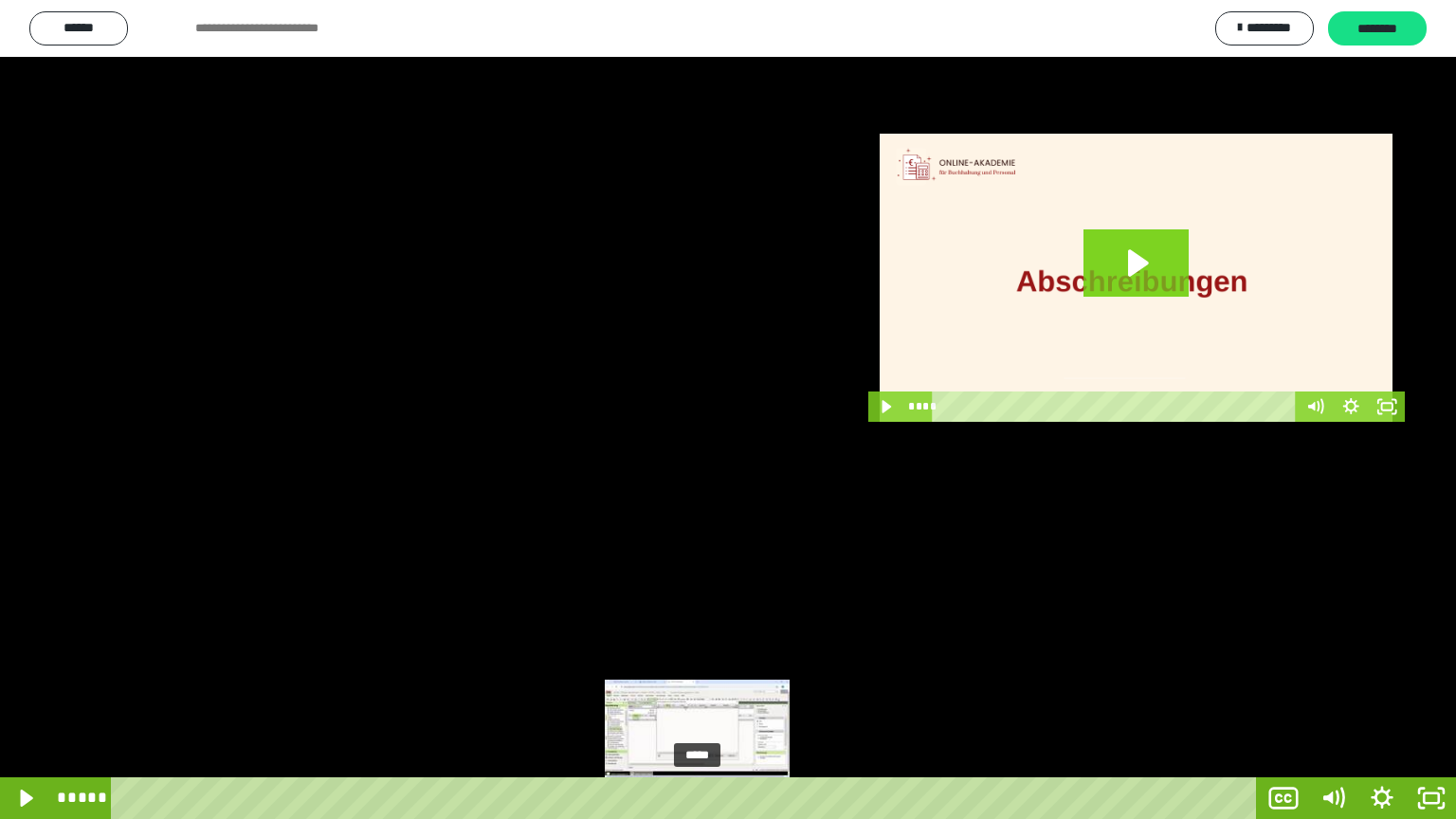 click at bounding box center (697, 798) 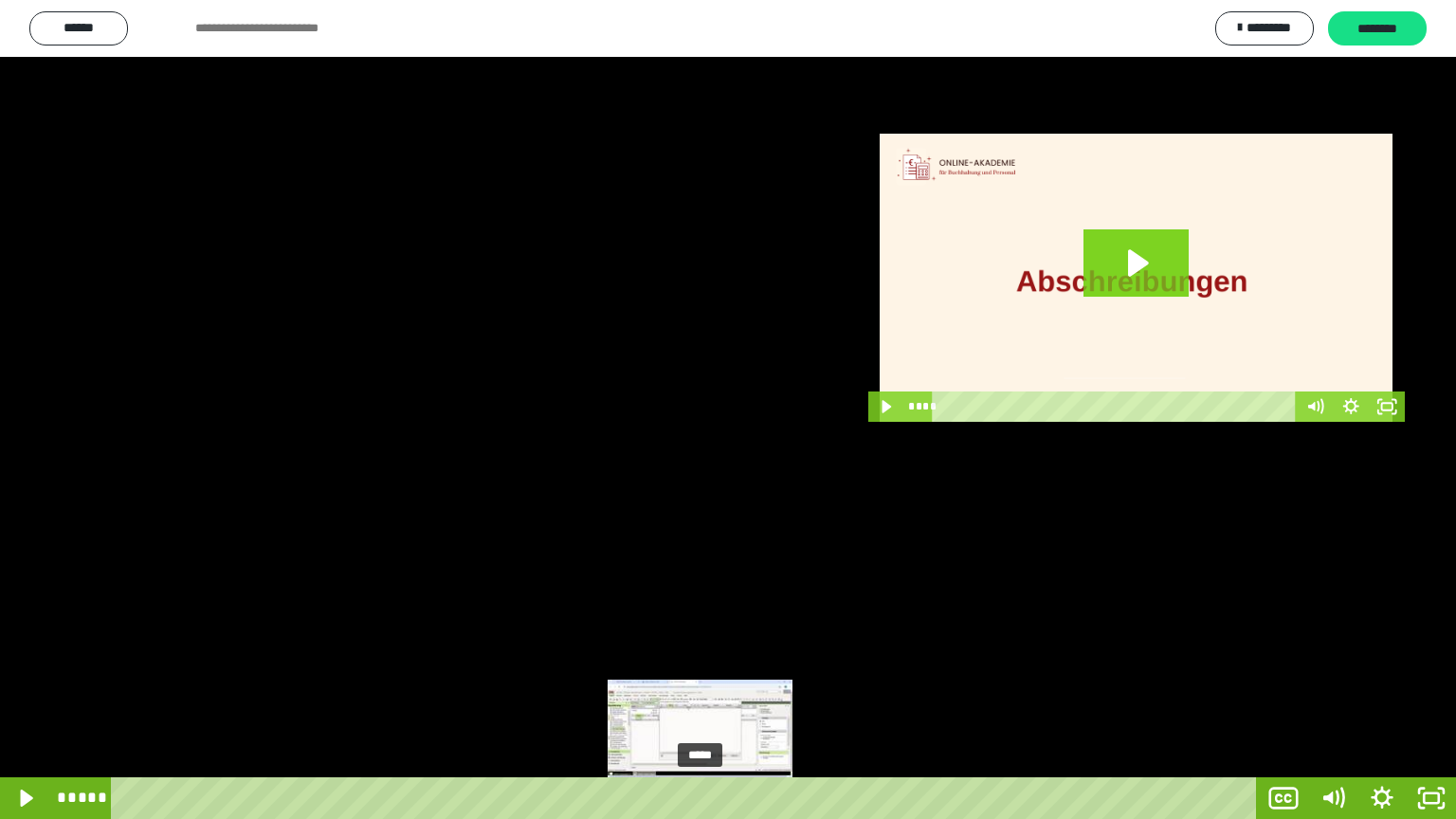 click at bounding box center (697, 798) 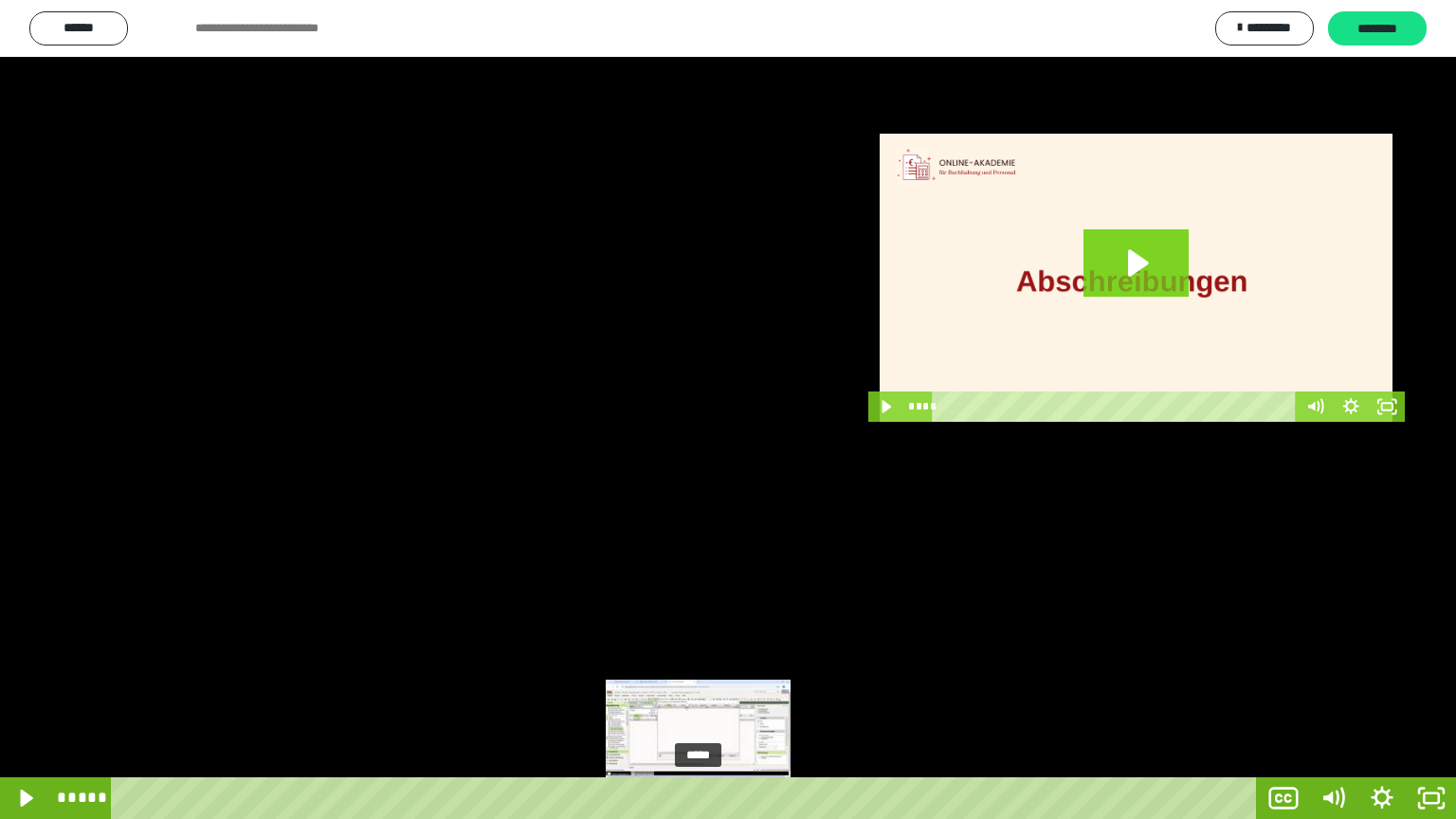 click at bounding box center [700, 798] 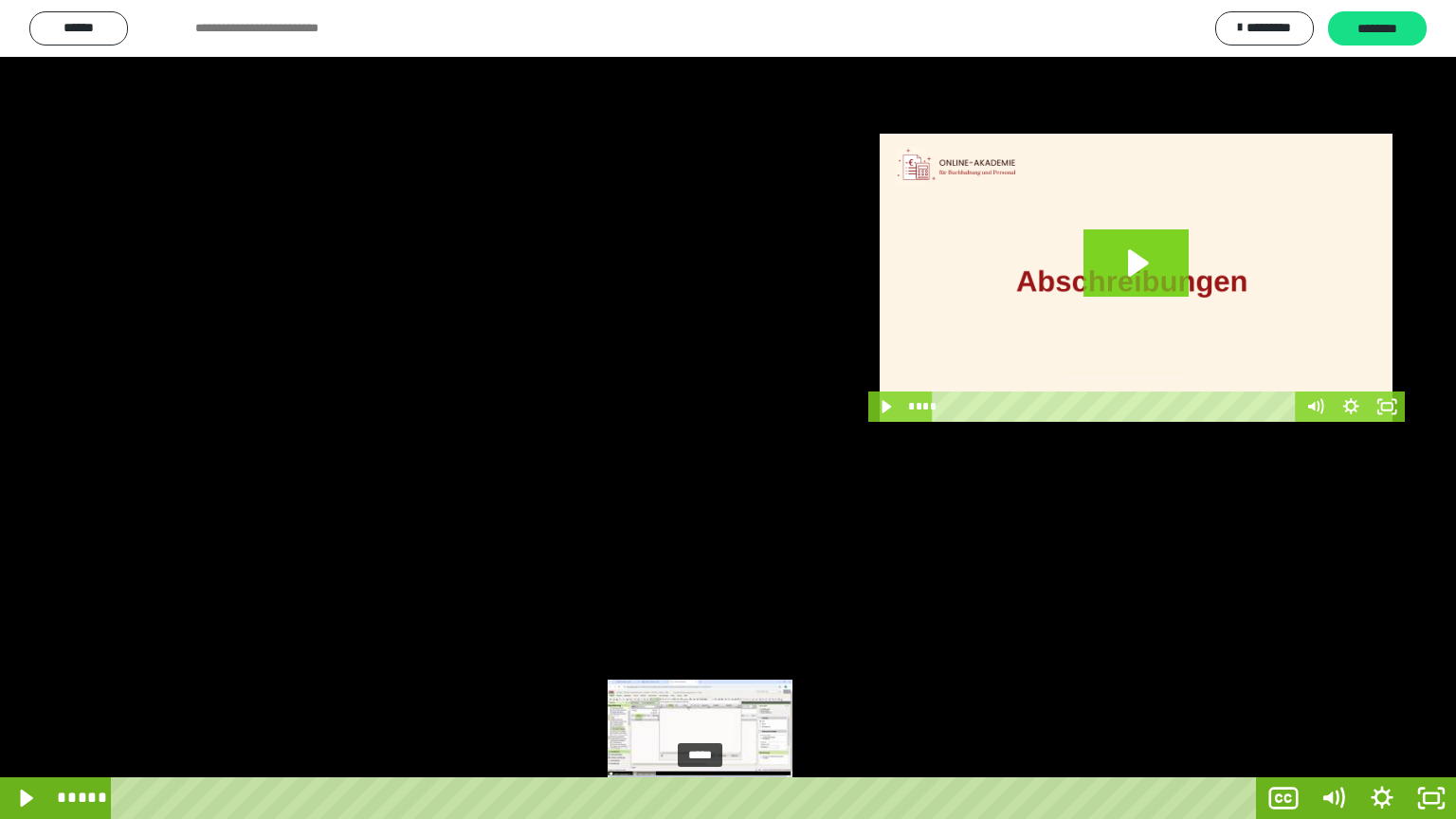 click at bounding box center (698, 798) 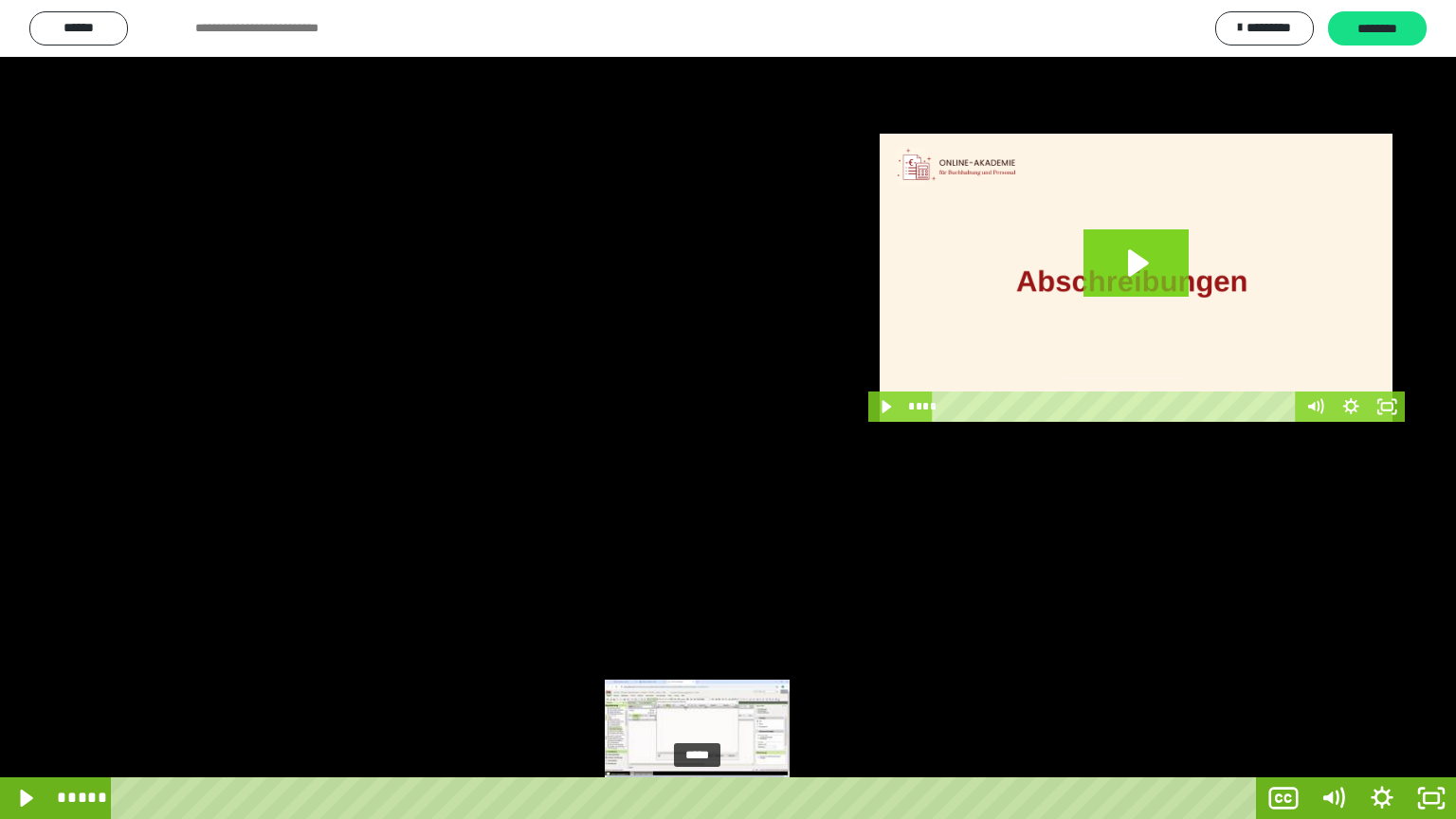 click at bounding box center (700, 798) 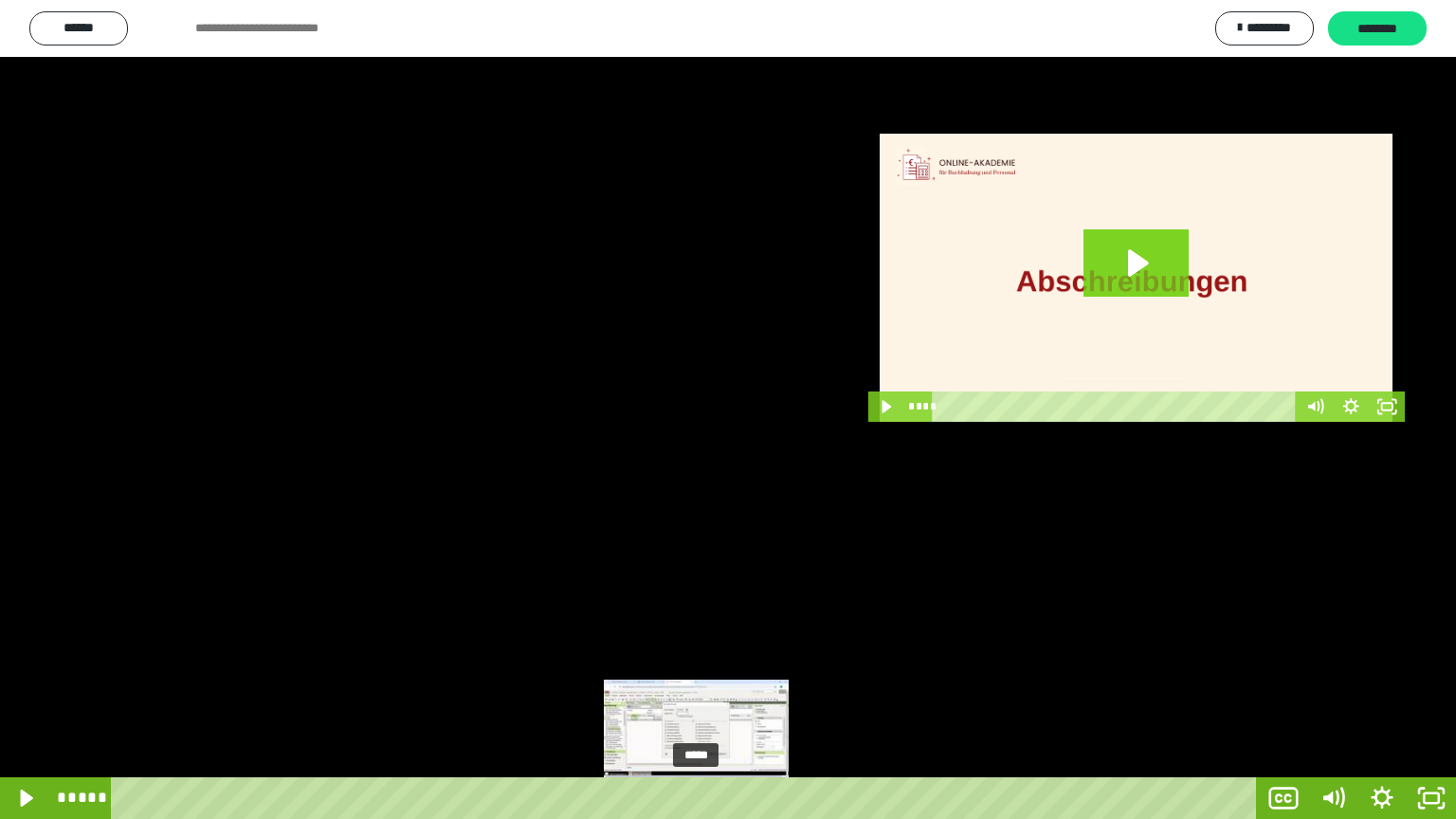 click at bounding box center [697, 798] 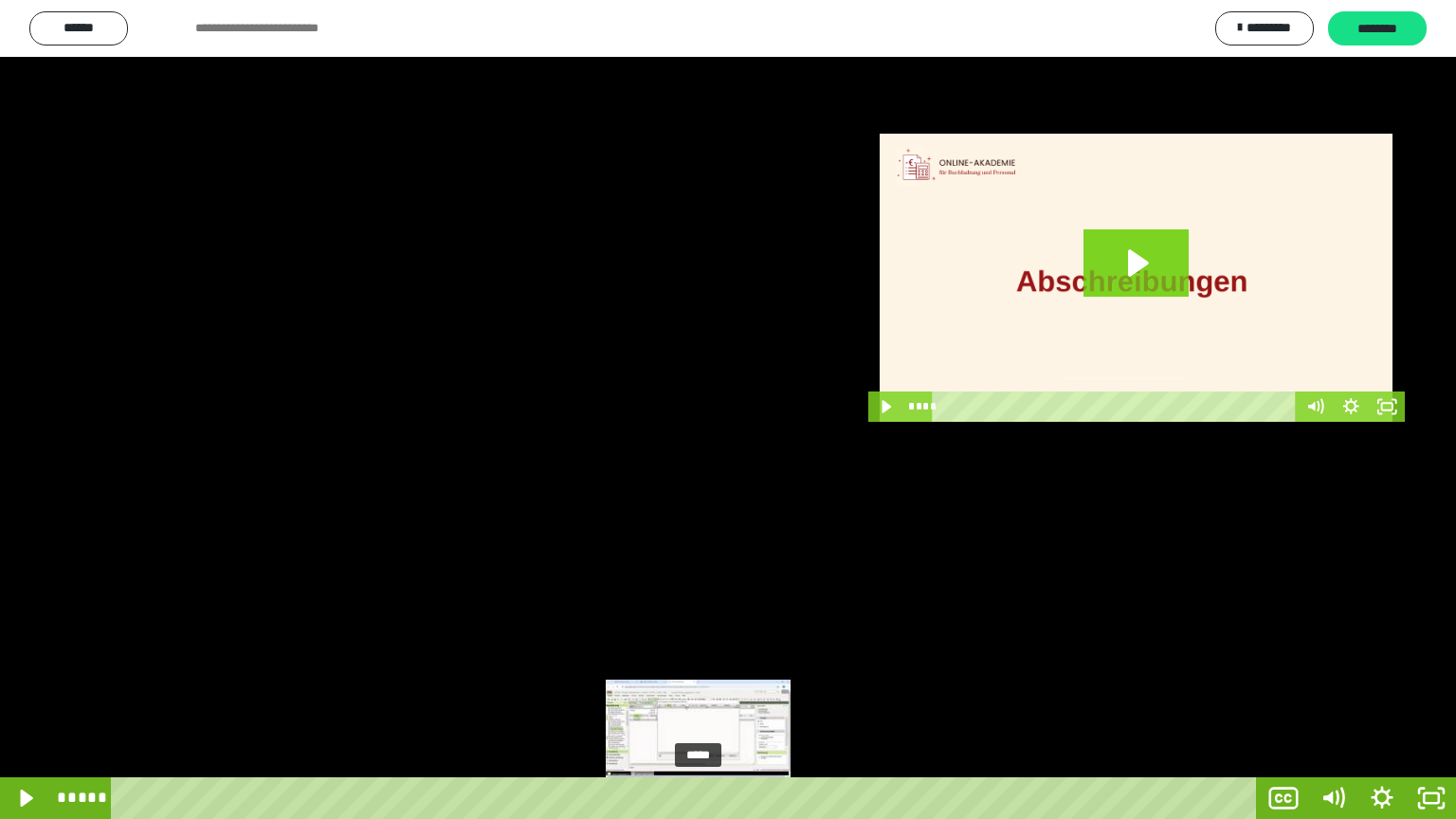 click at bounding box center [696, 798] 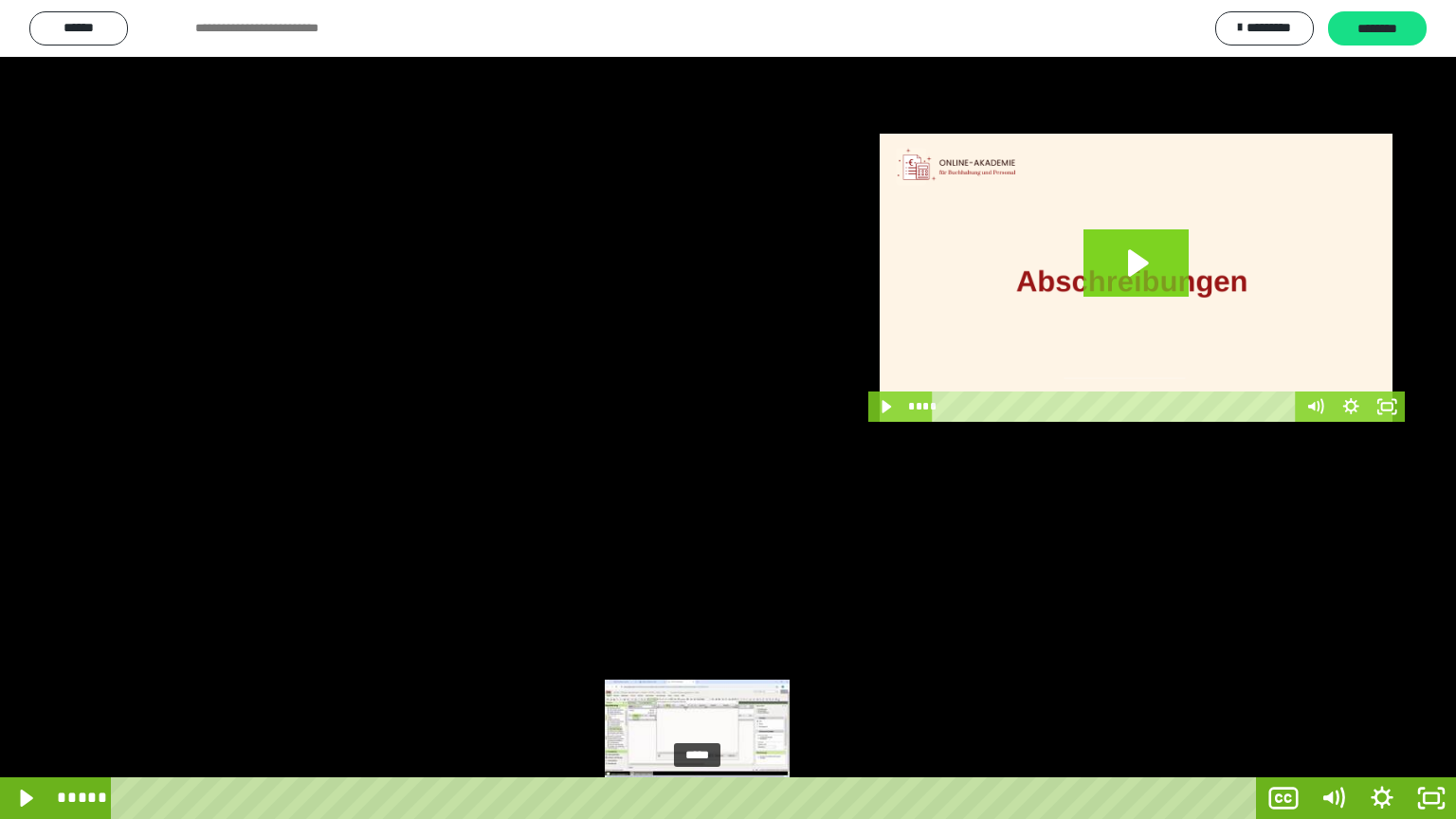 click at bounding box center [698, 798] 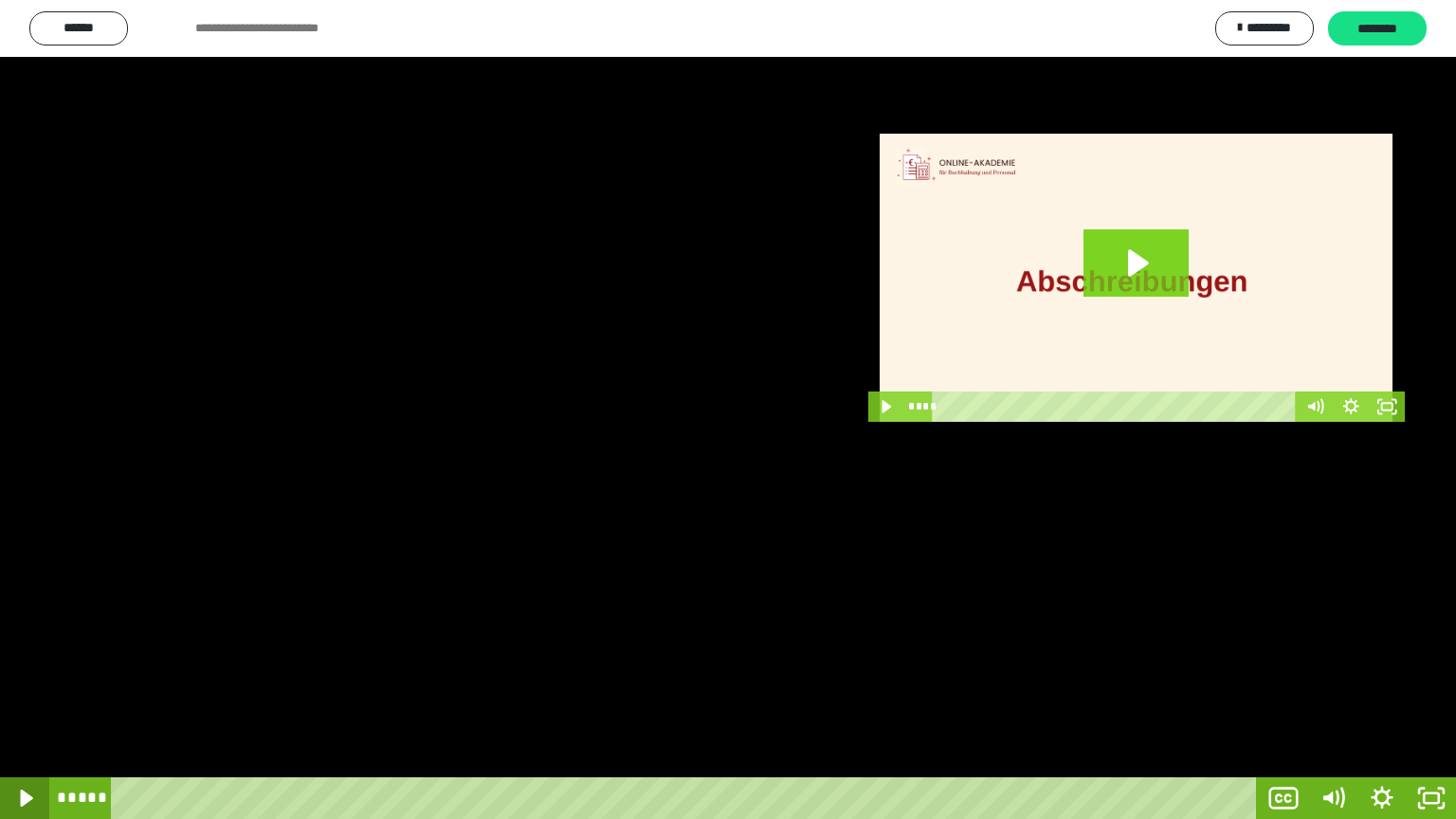 click 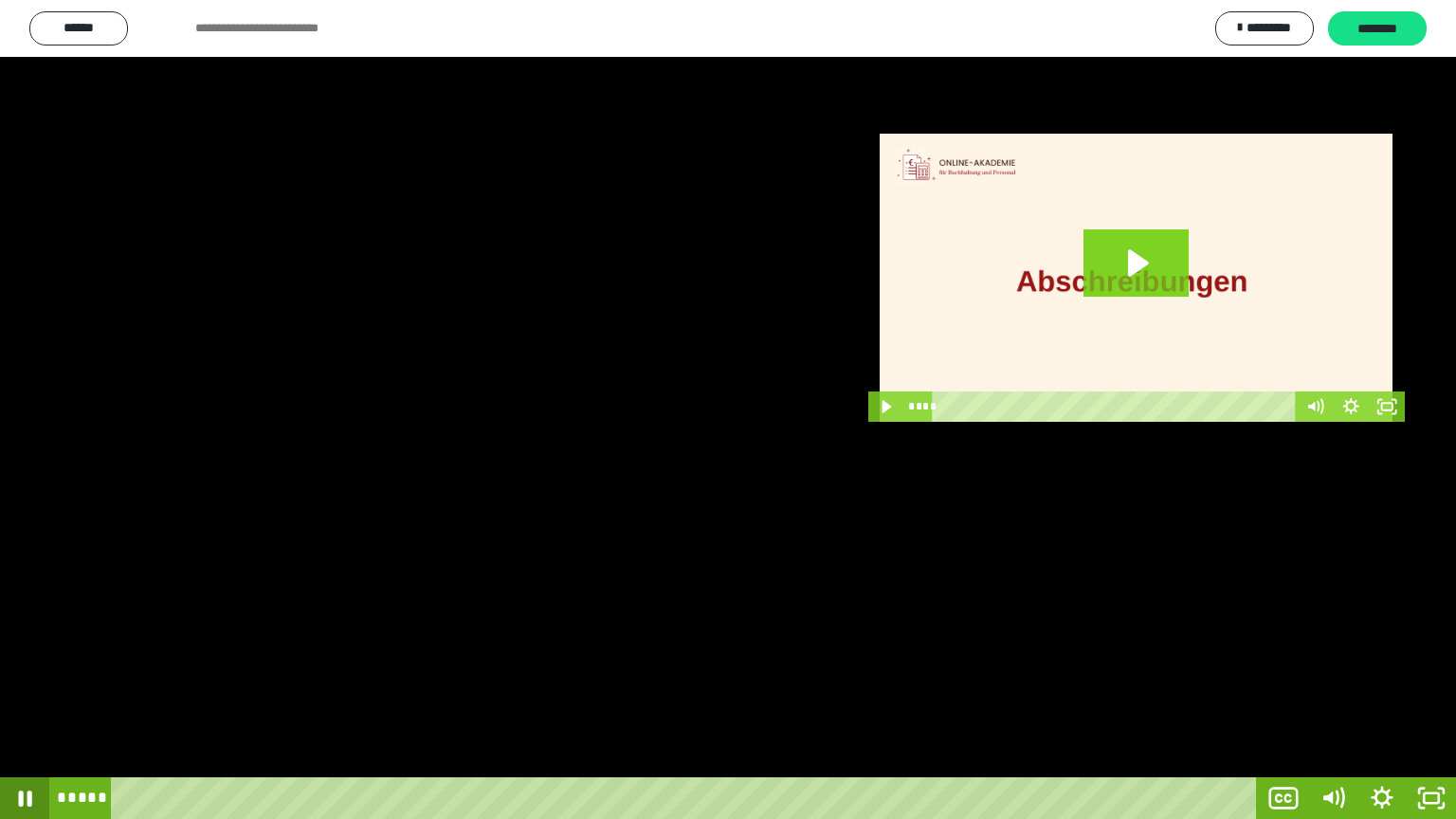 click 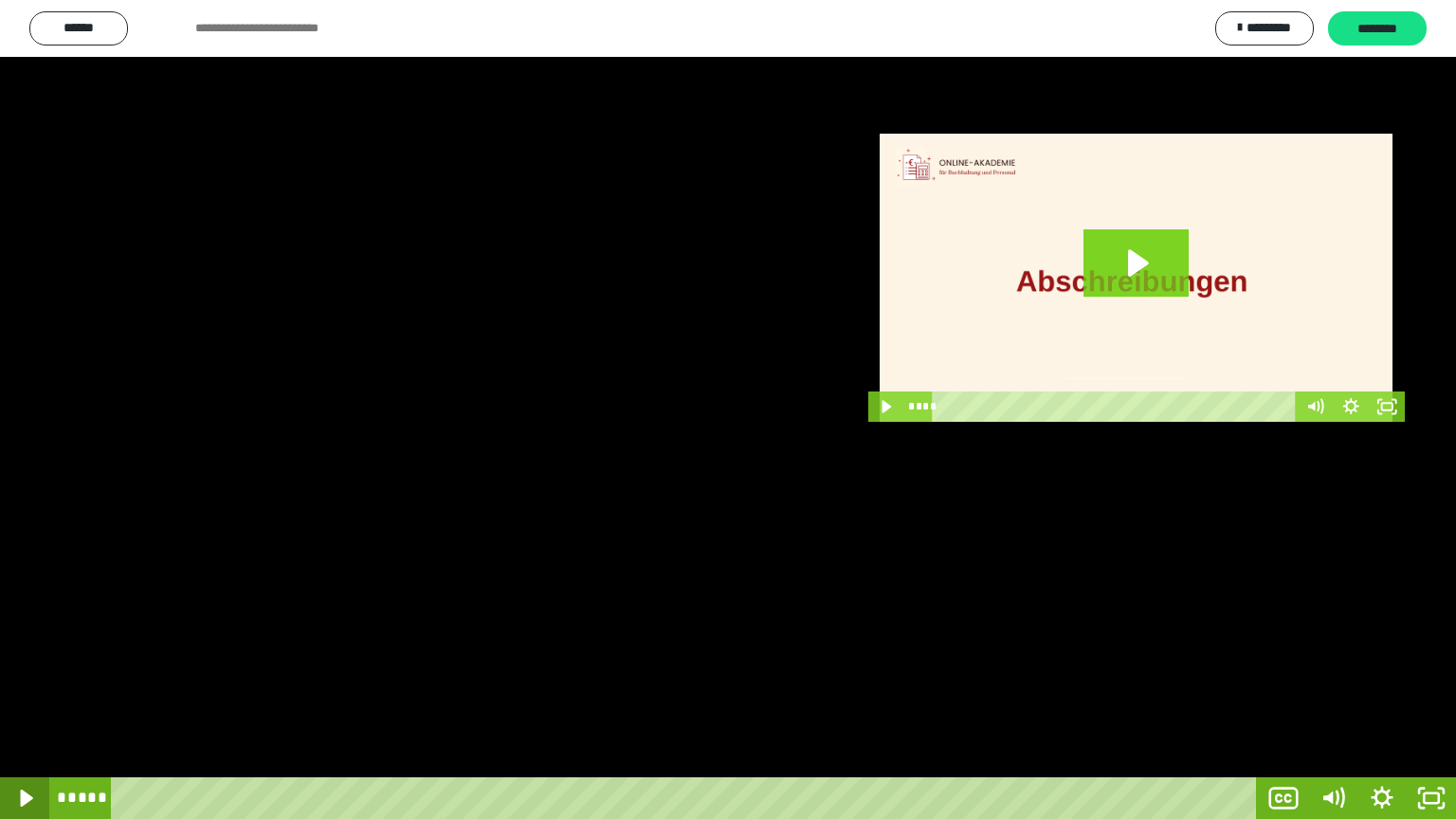 click 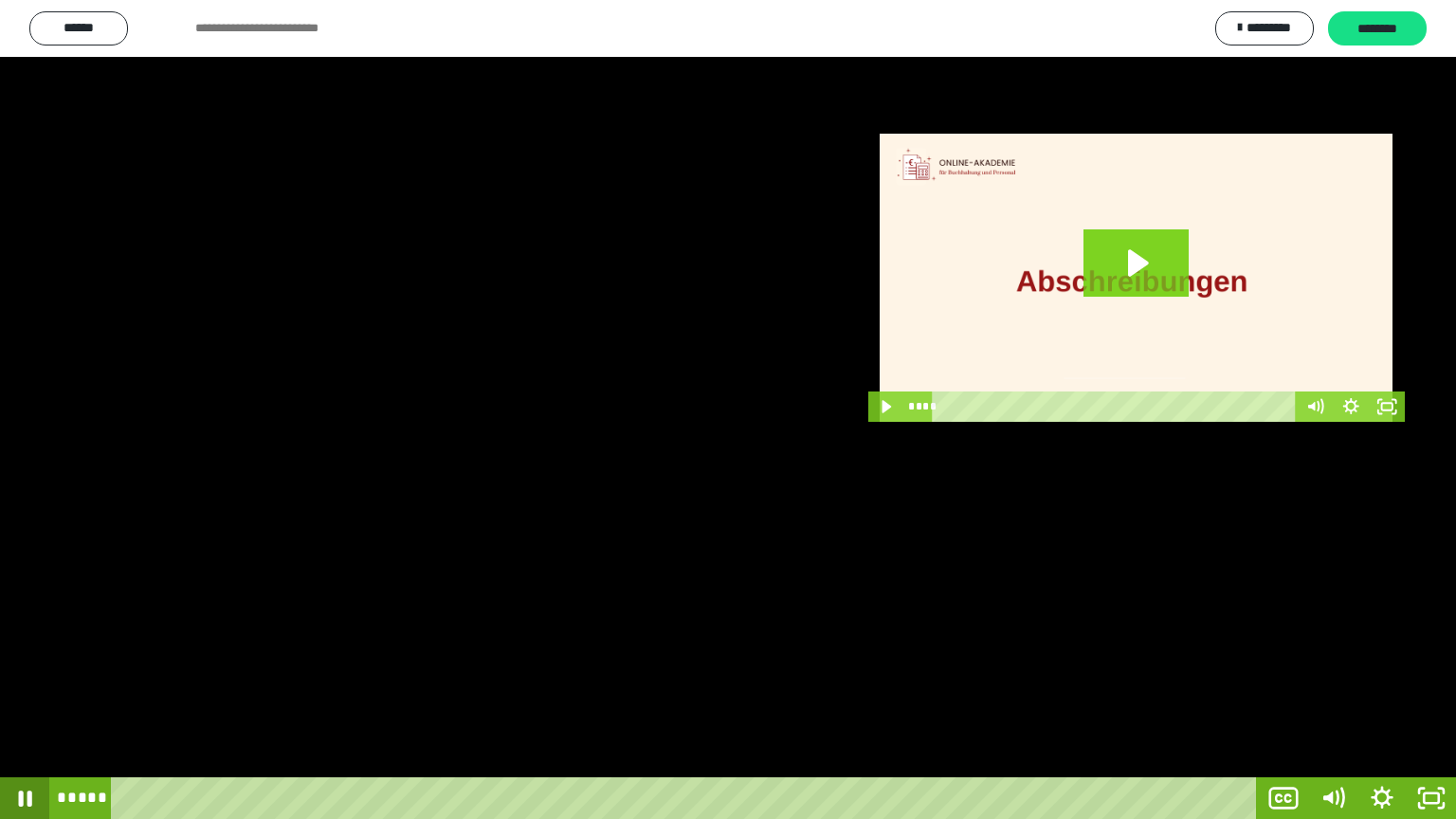 click 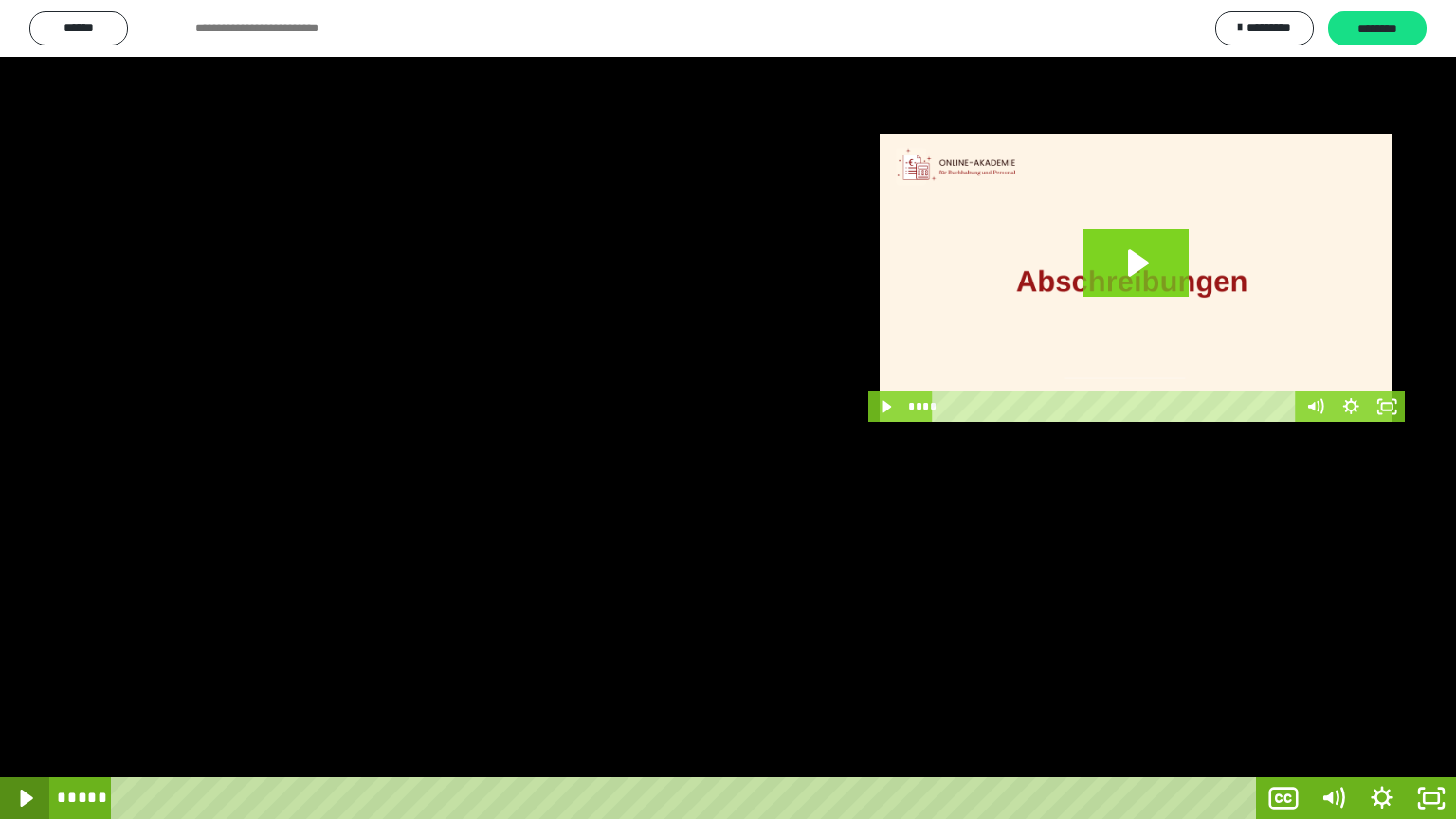 click 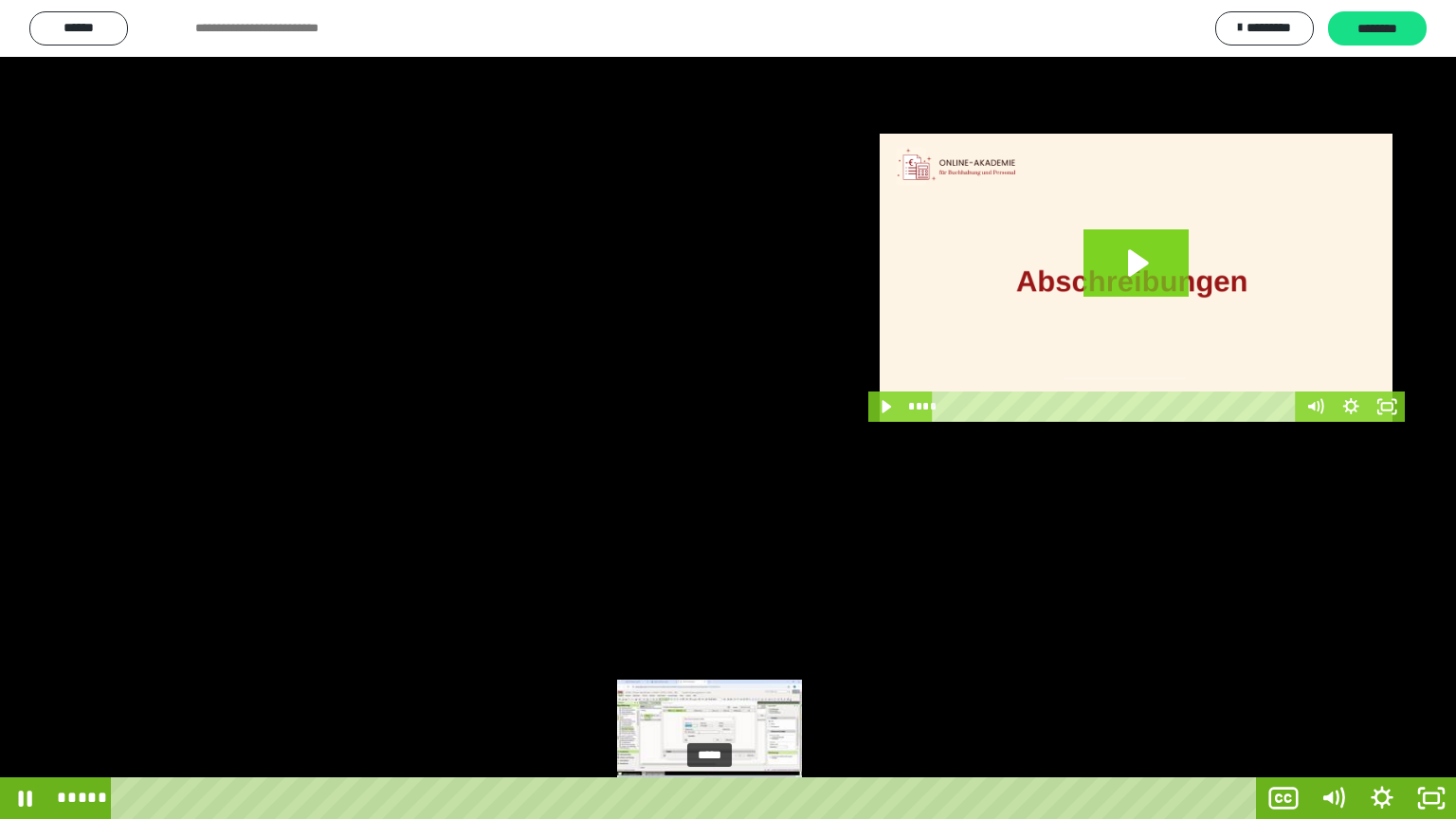 click at bounding box center (714, 798) 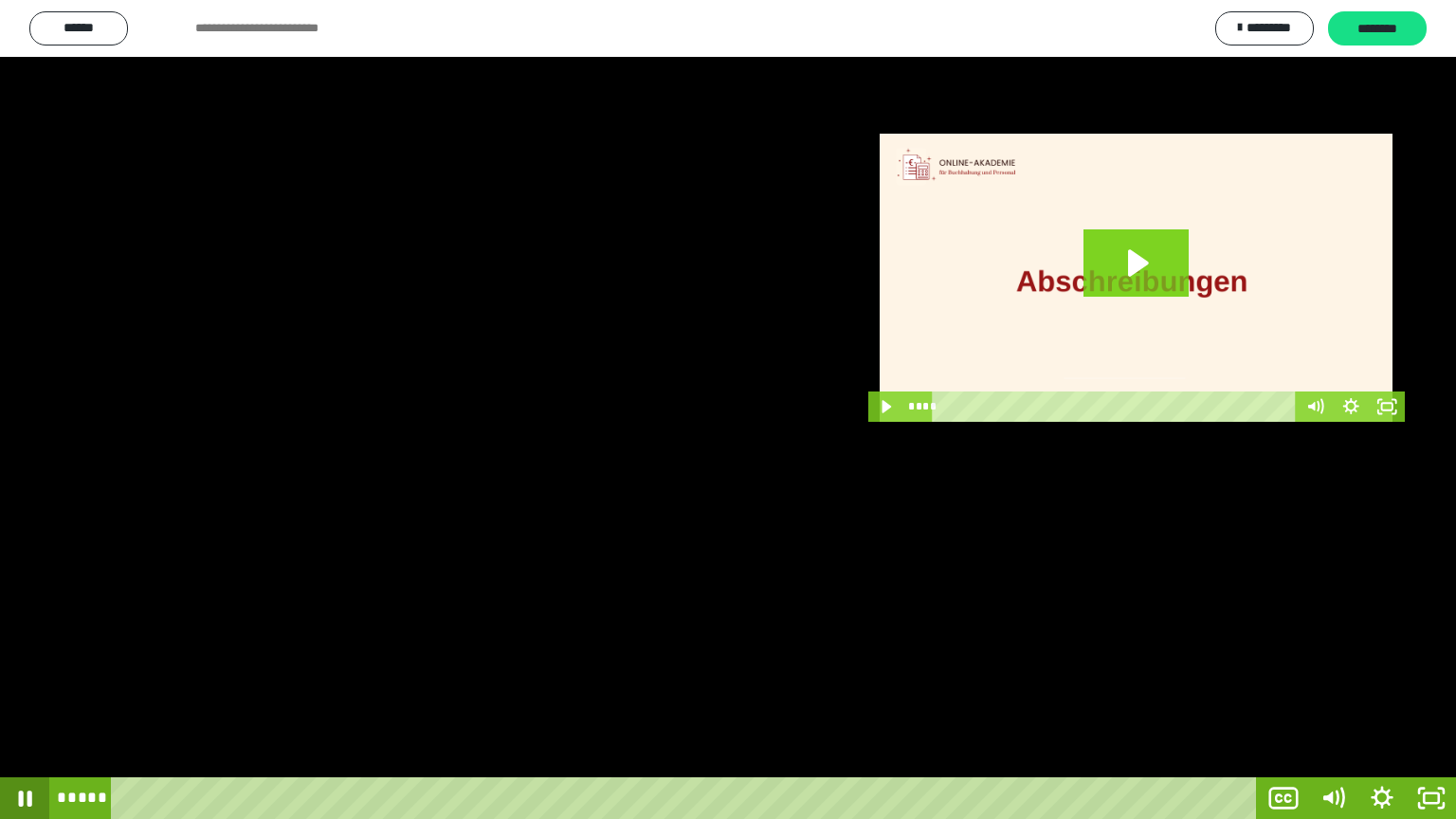 click 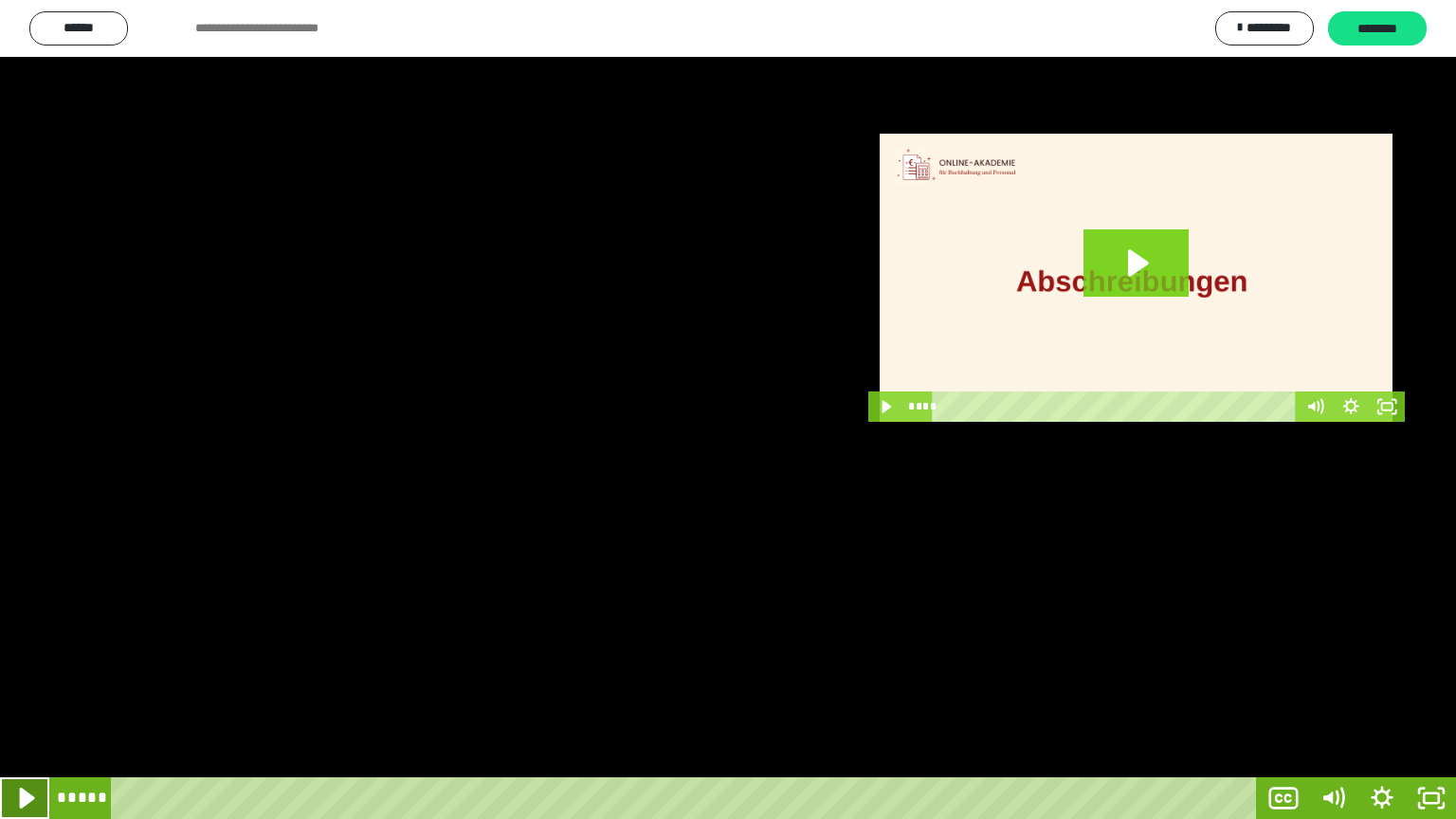 click 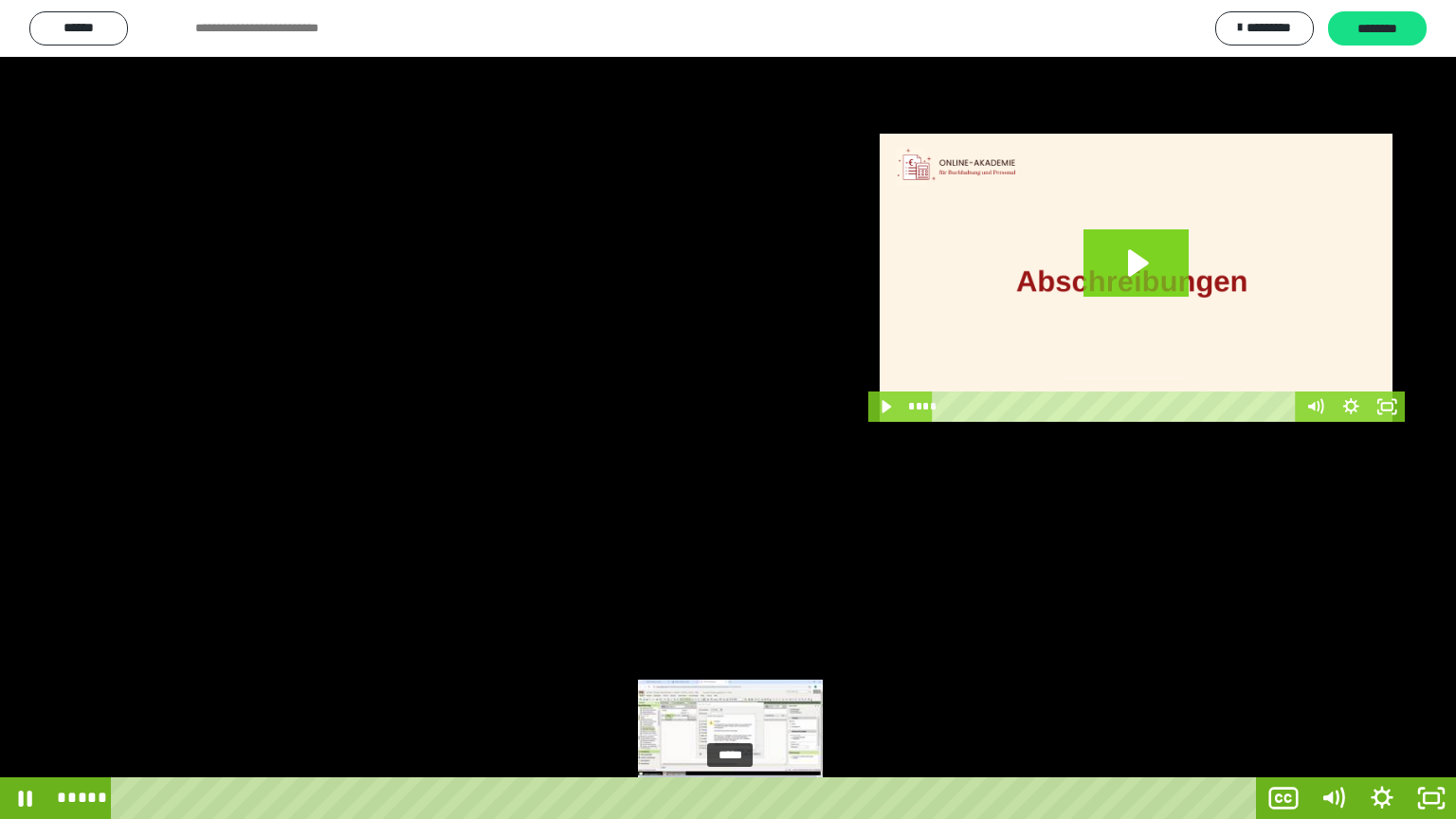 click at bounding box center [737, 798] 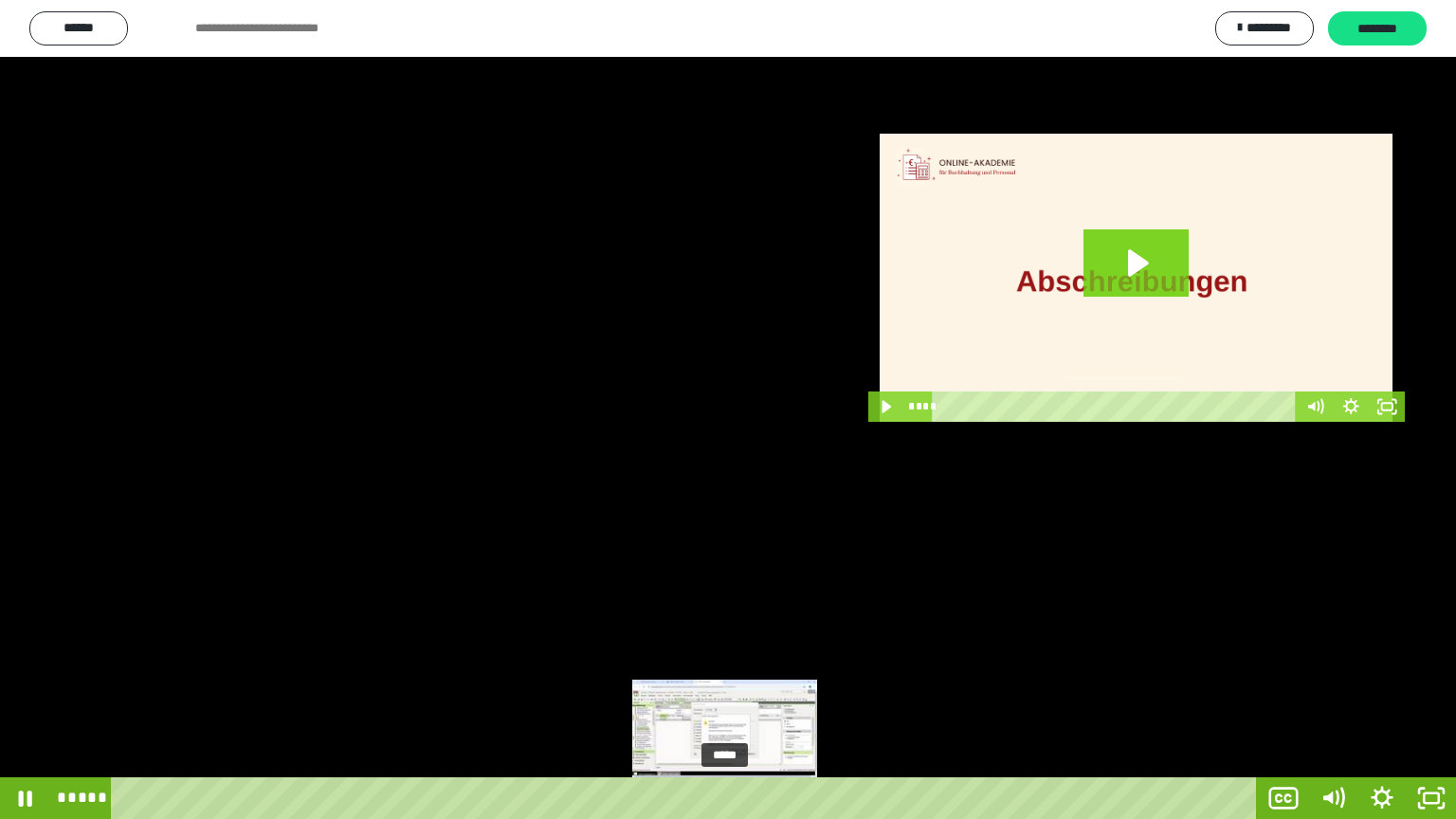 click at bounding box center (724, 798) 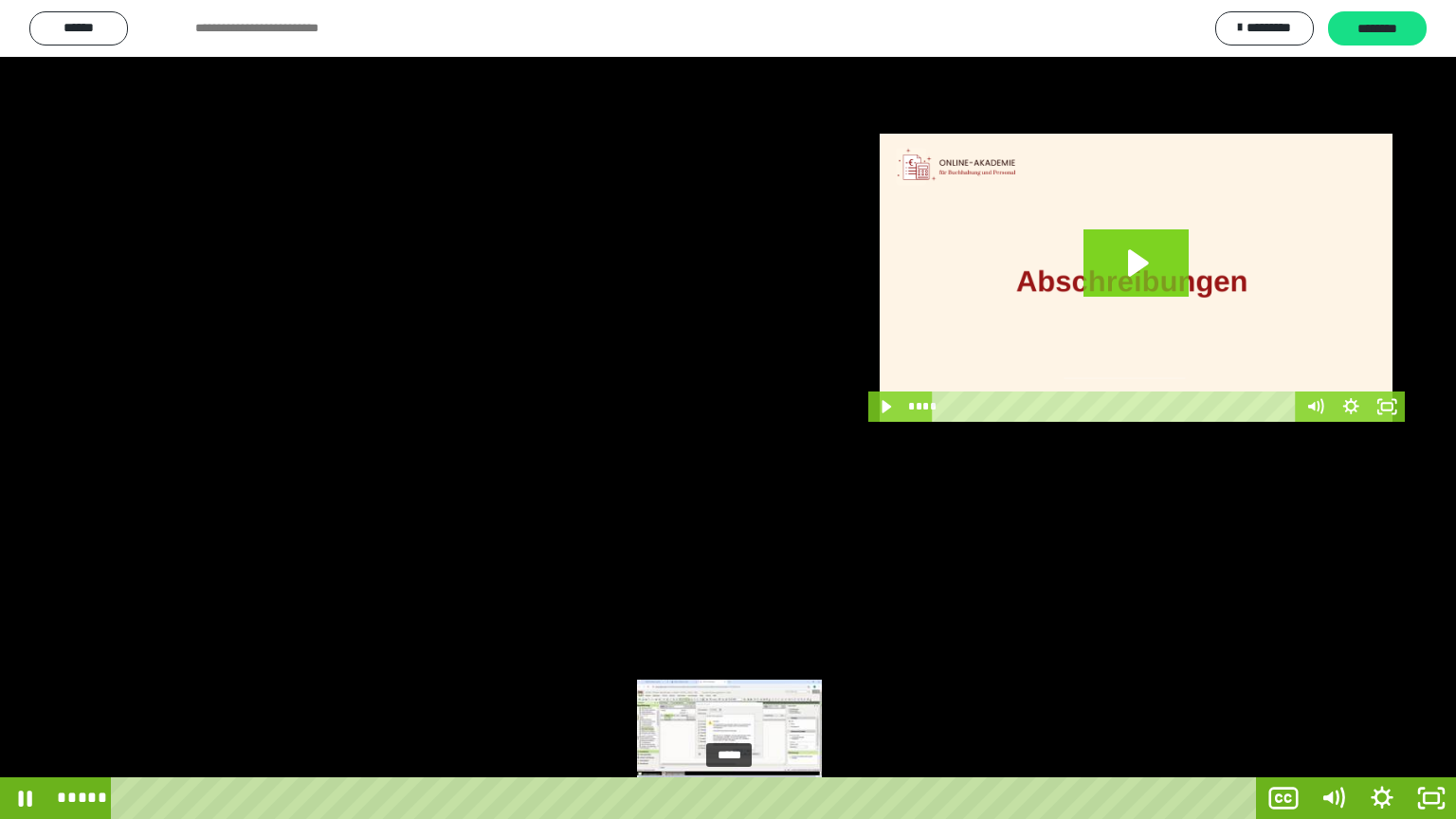 click at bounding box center (729, 798) 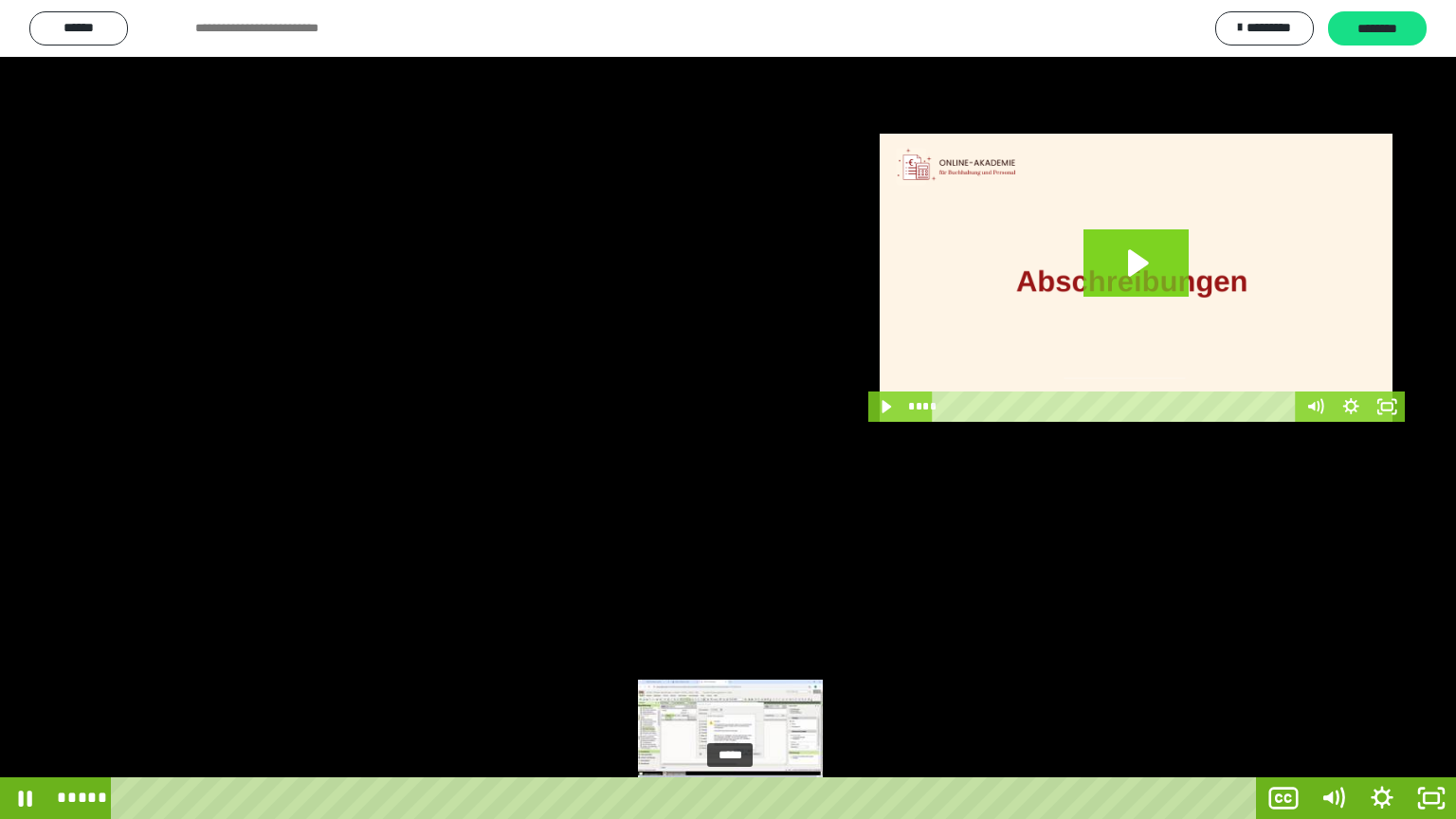 click at bounding box center [730, 798] 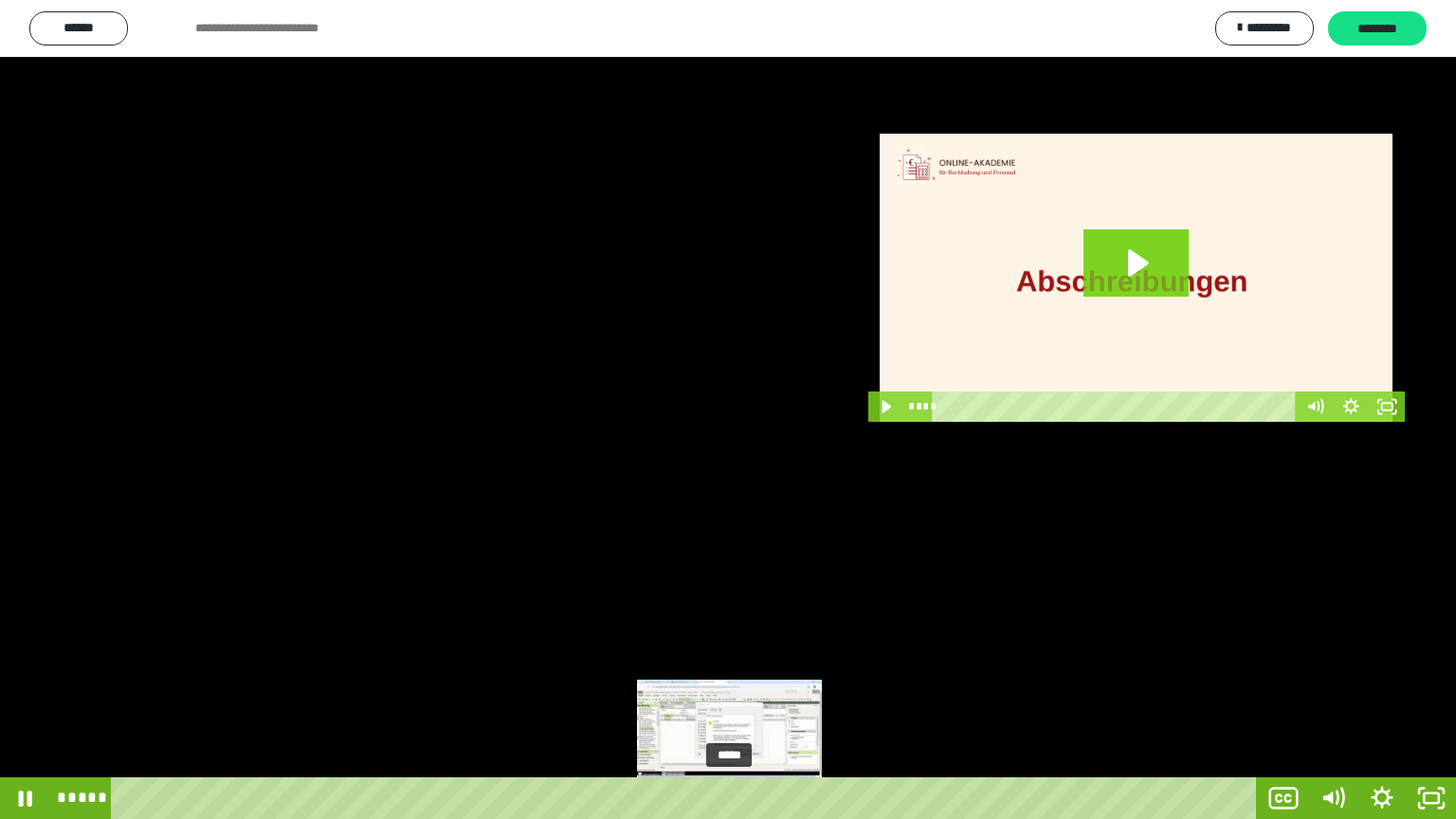 click at bounding box center (729, 798) 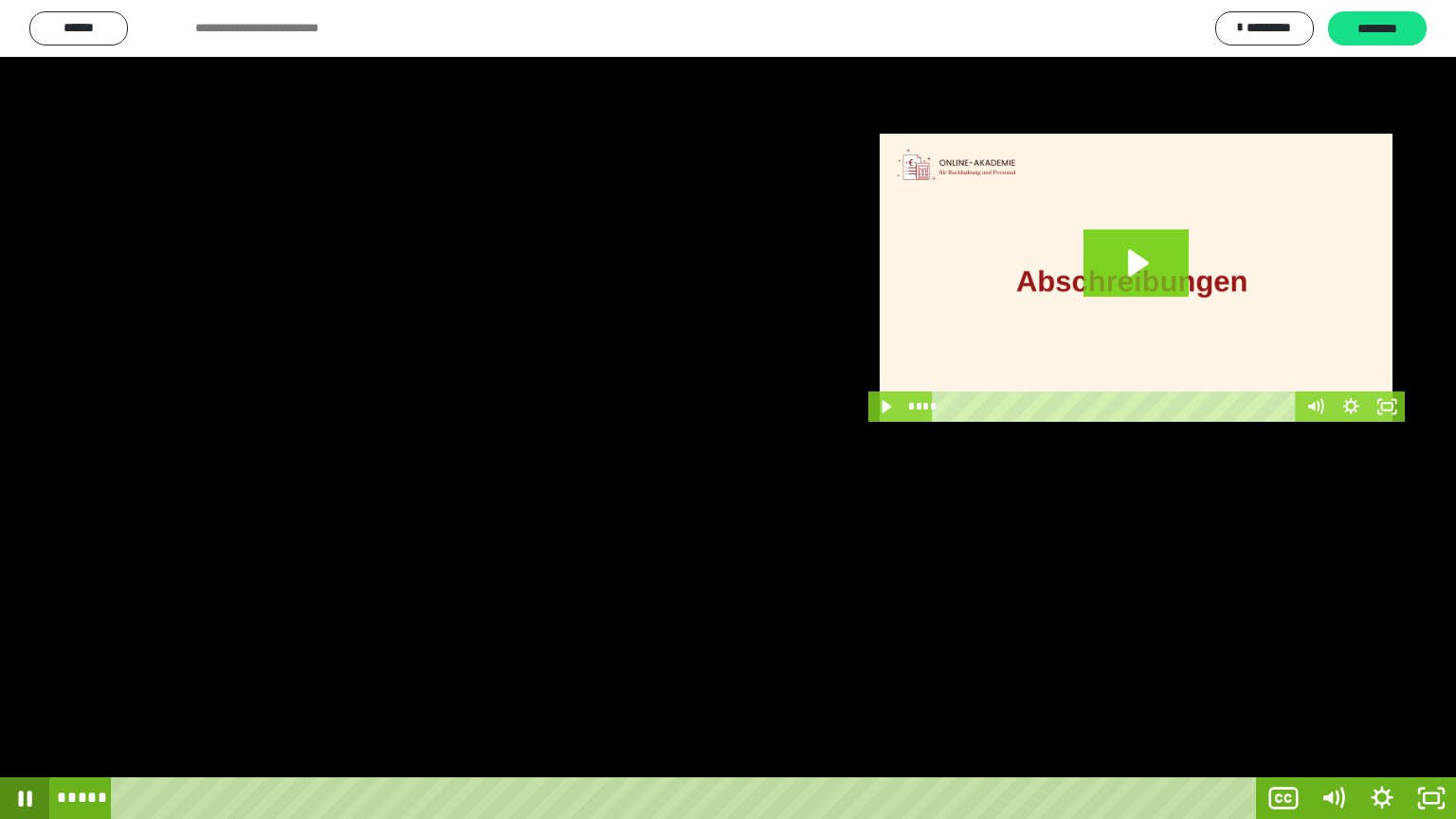 click 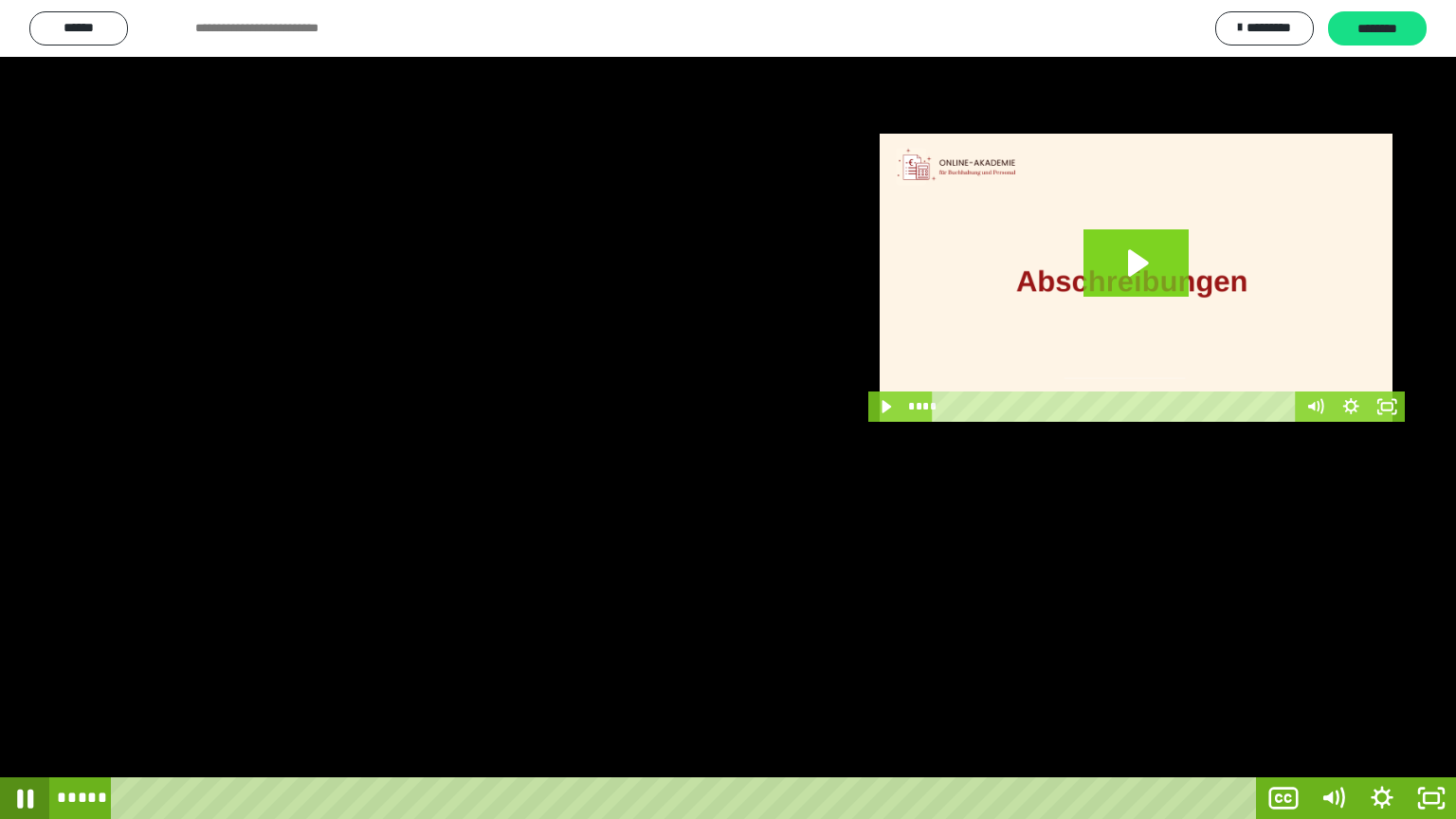 click 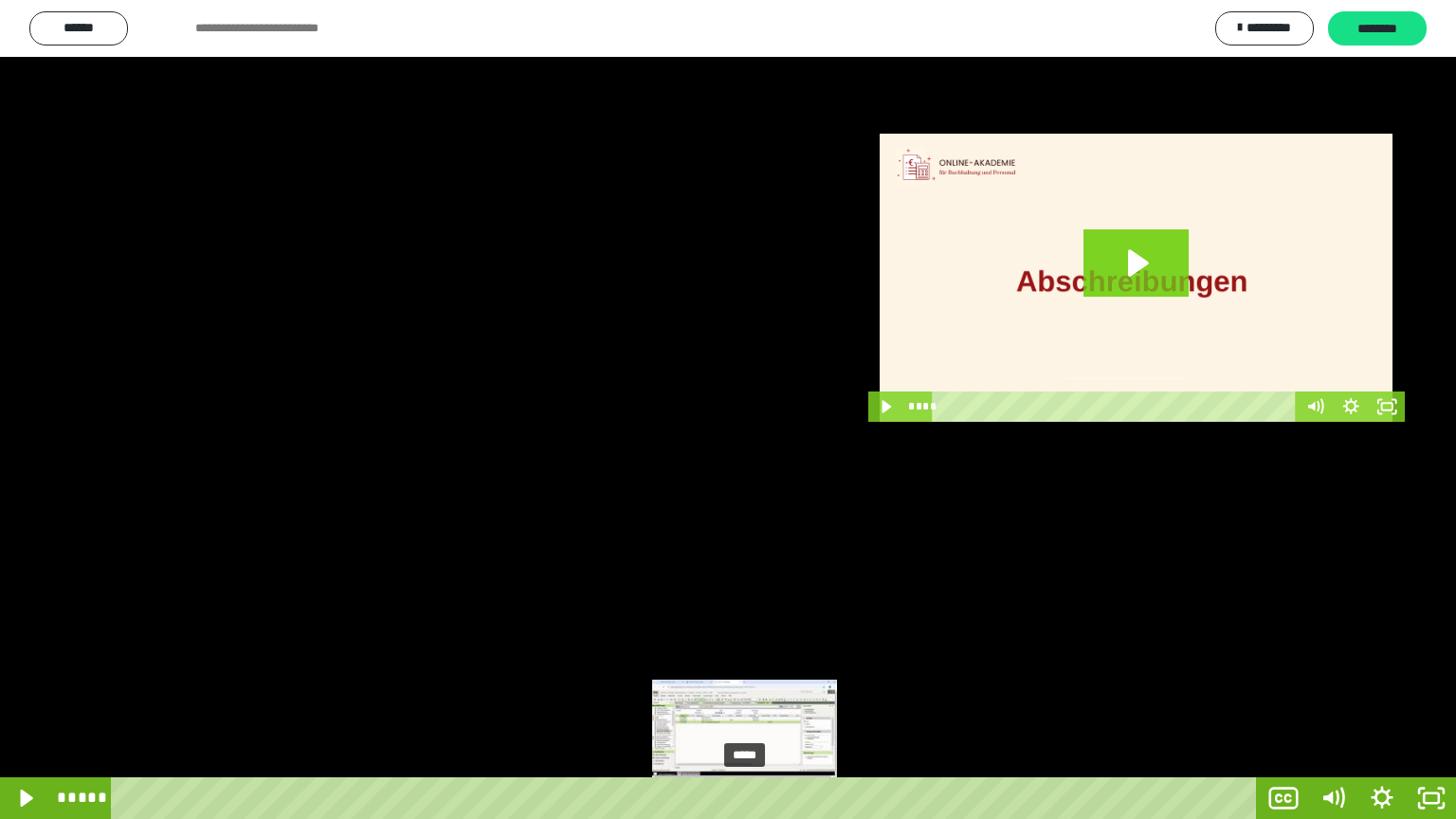 click at bounding box center (752, 798) 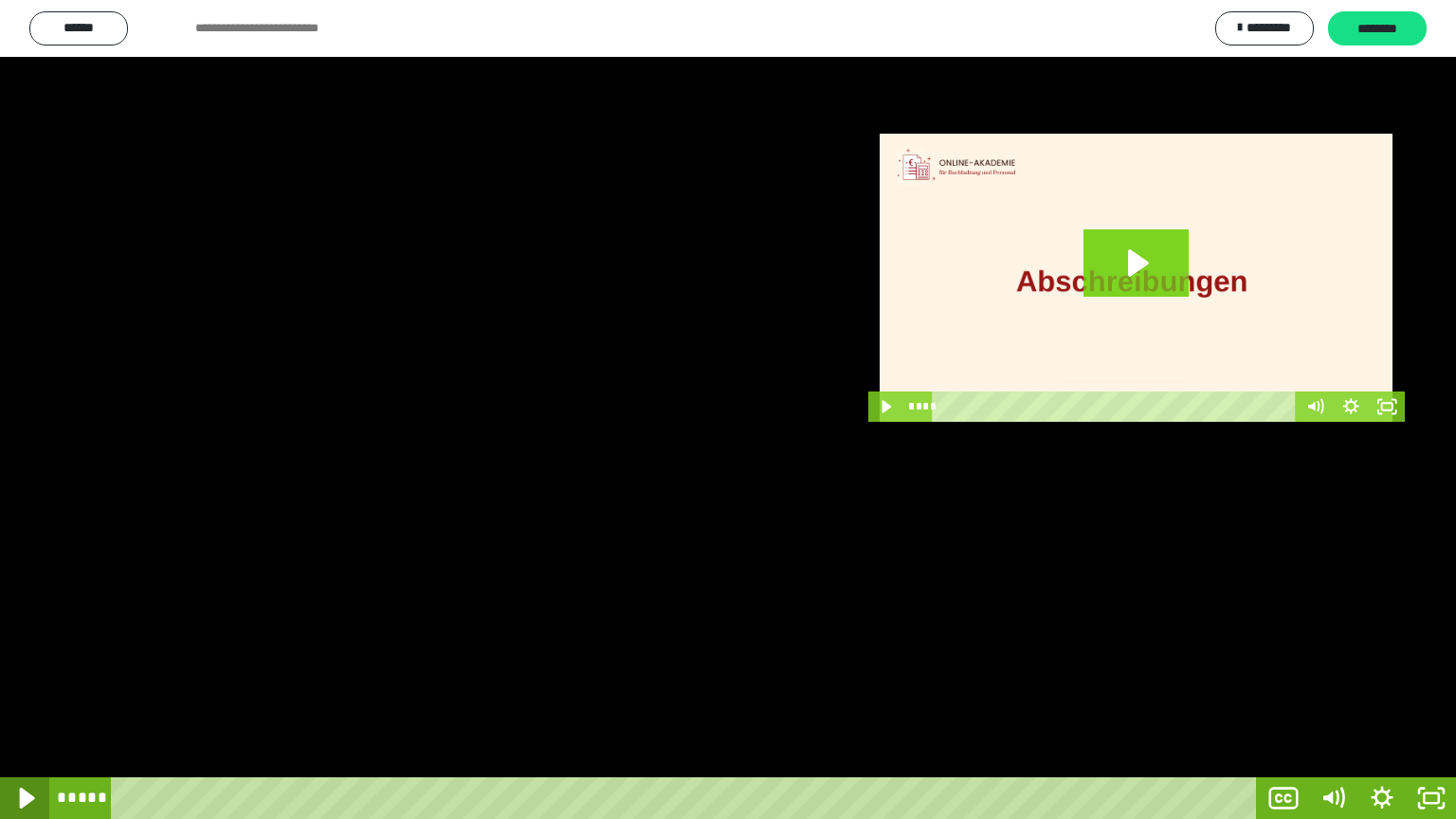 click 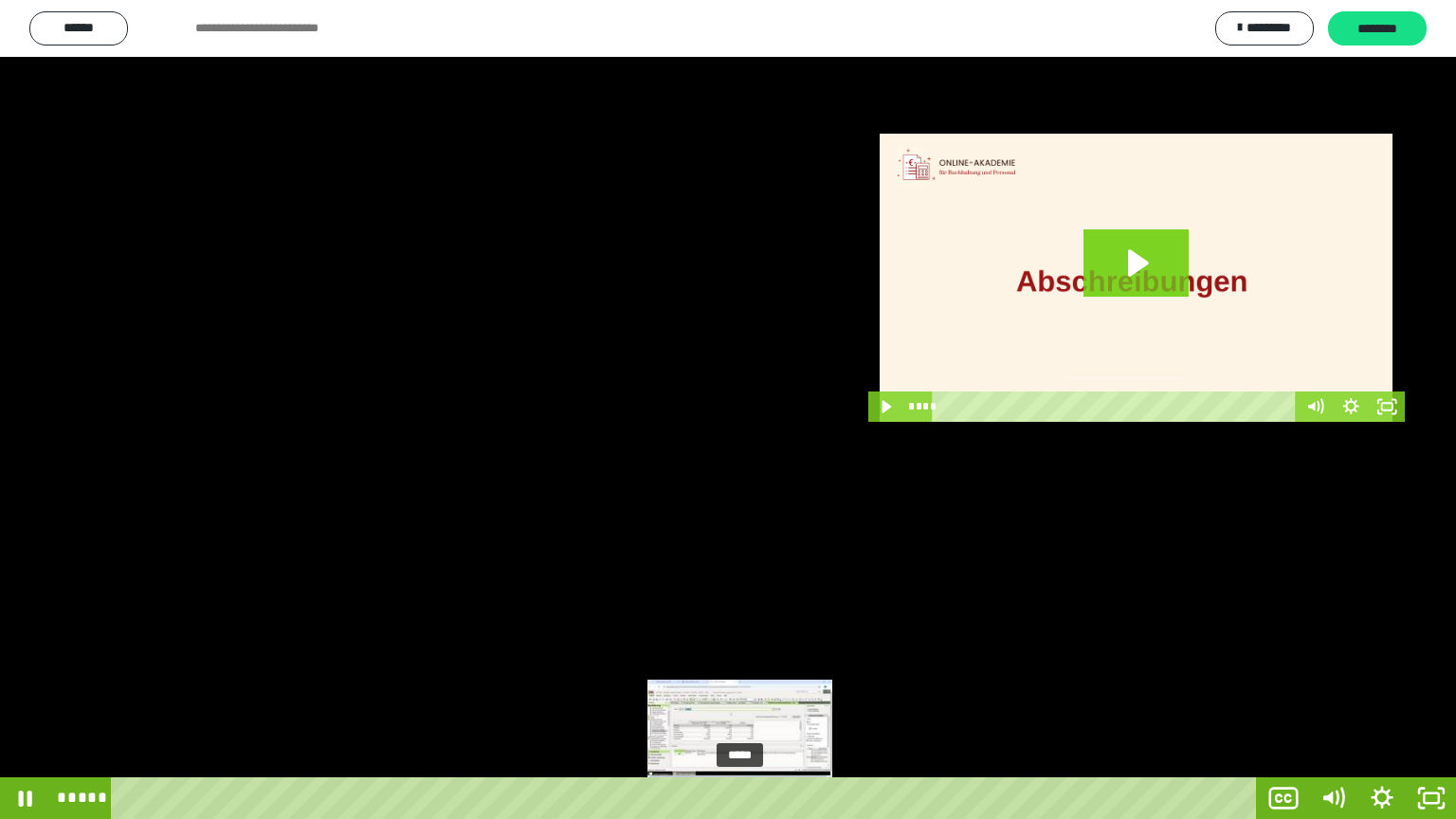 click at bounding box center (745, 798) 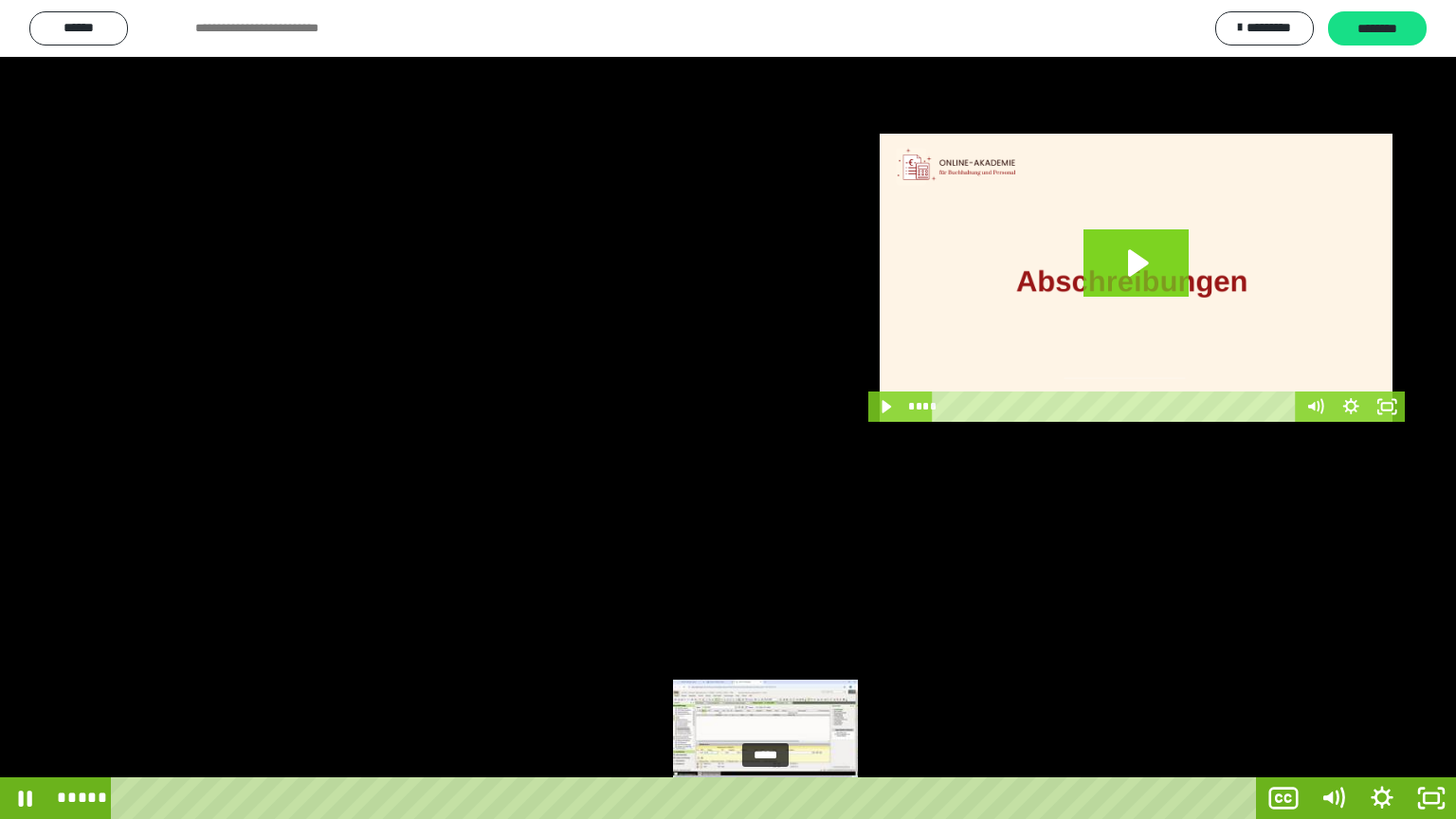 click at bounding box center (772, 798) 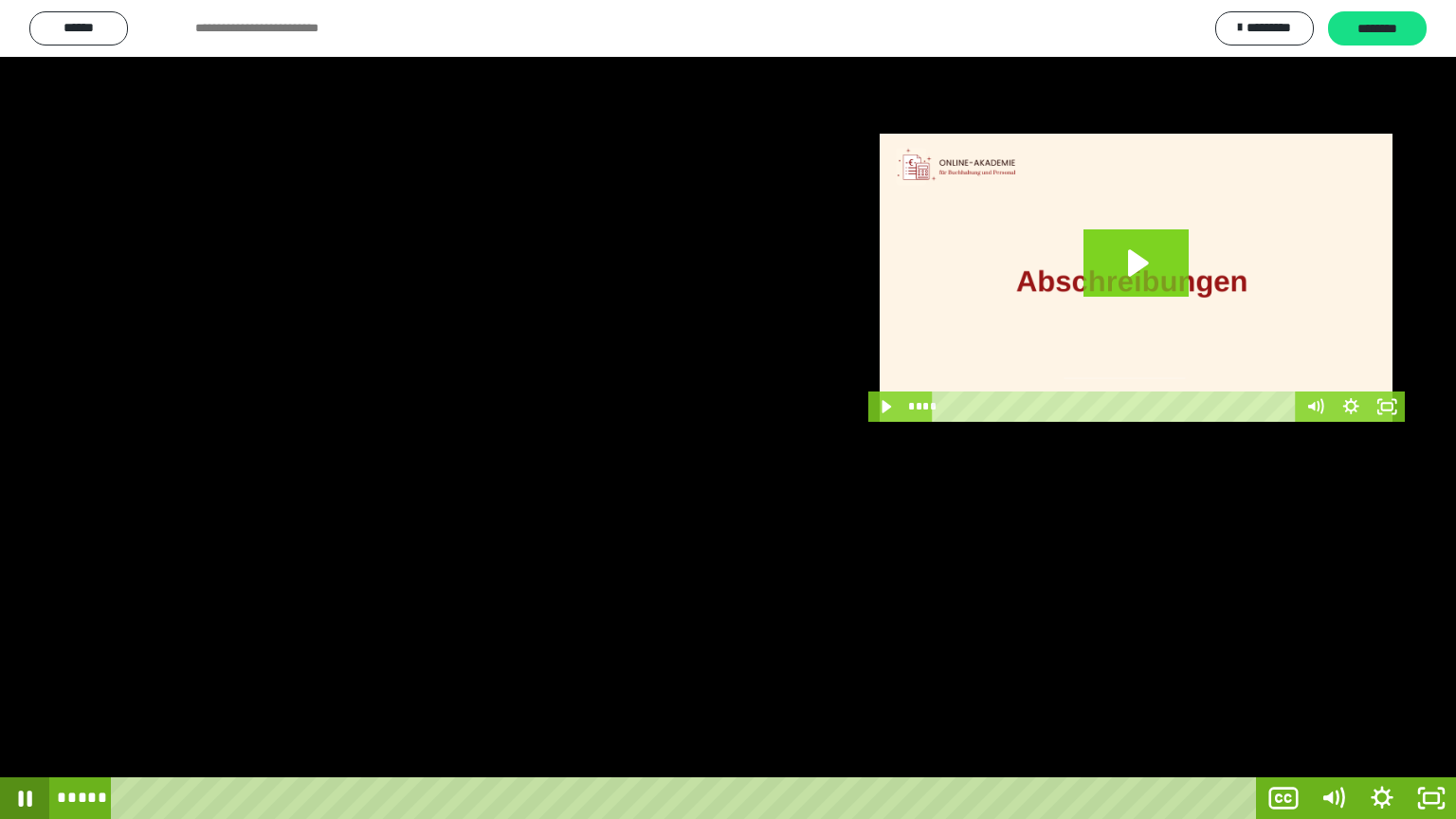 click 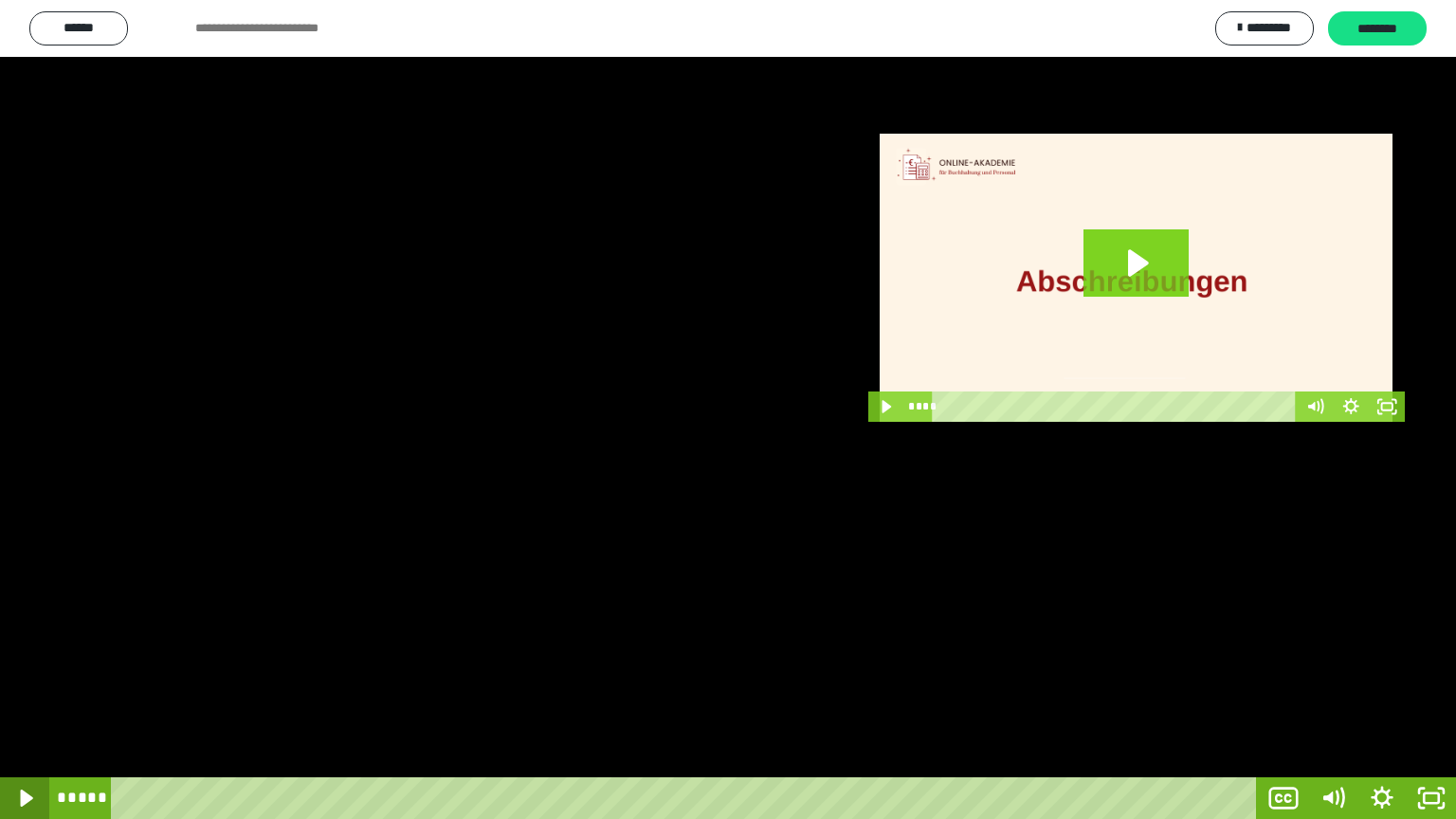 click 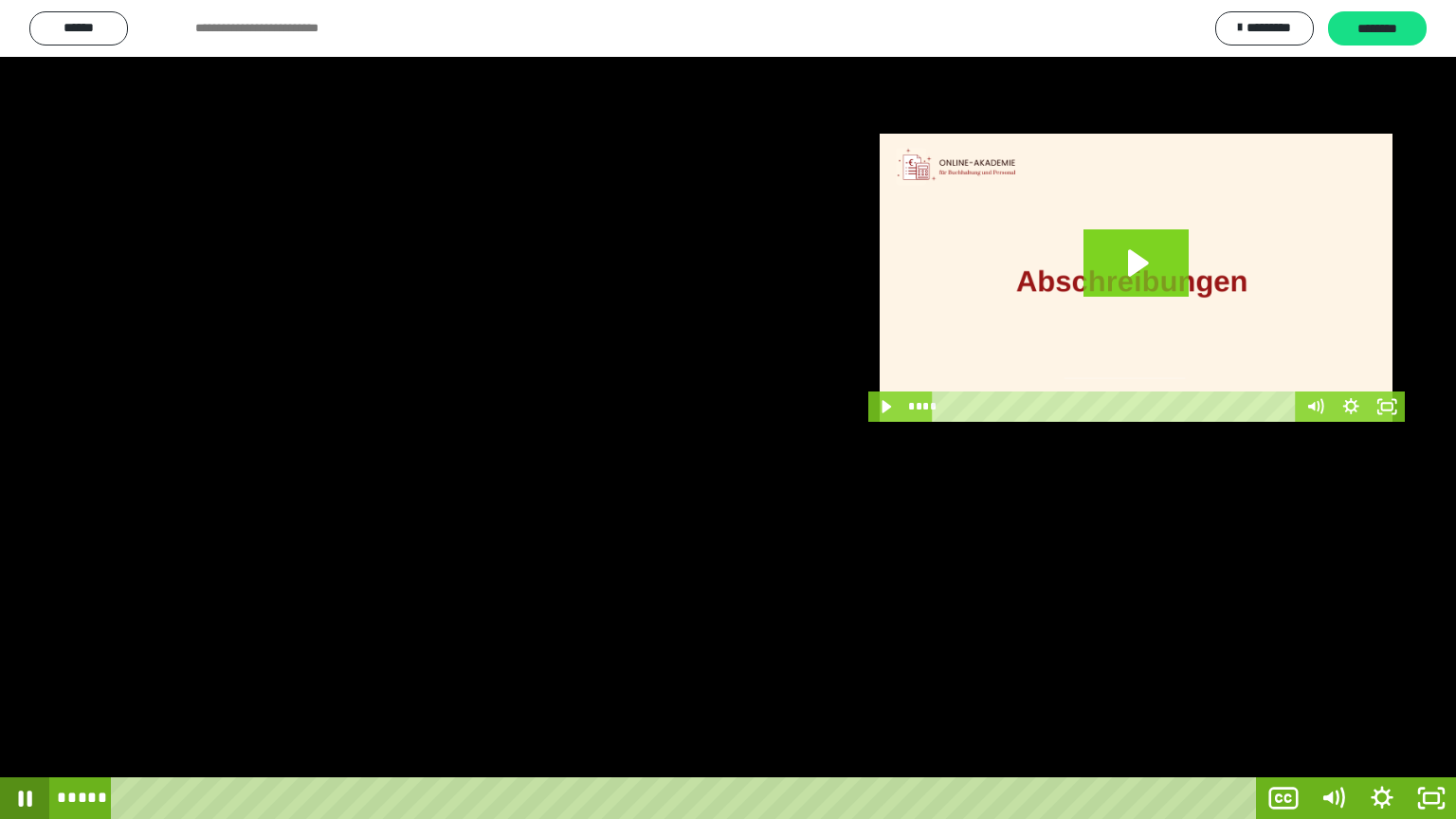 click 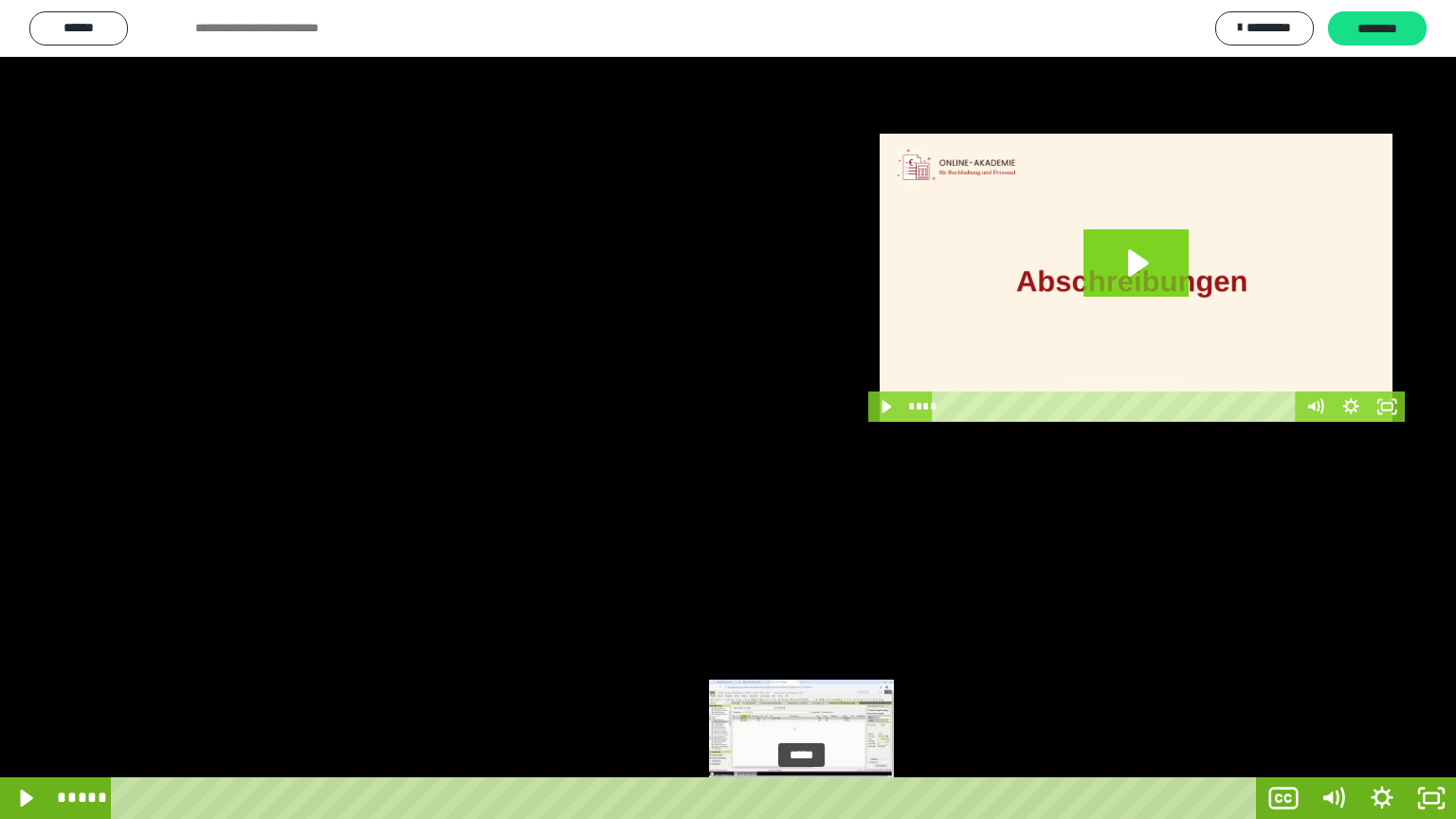 click at bounding box center (808, 798) 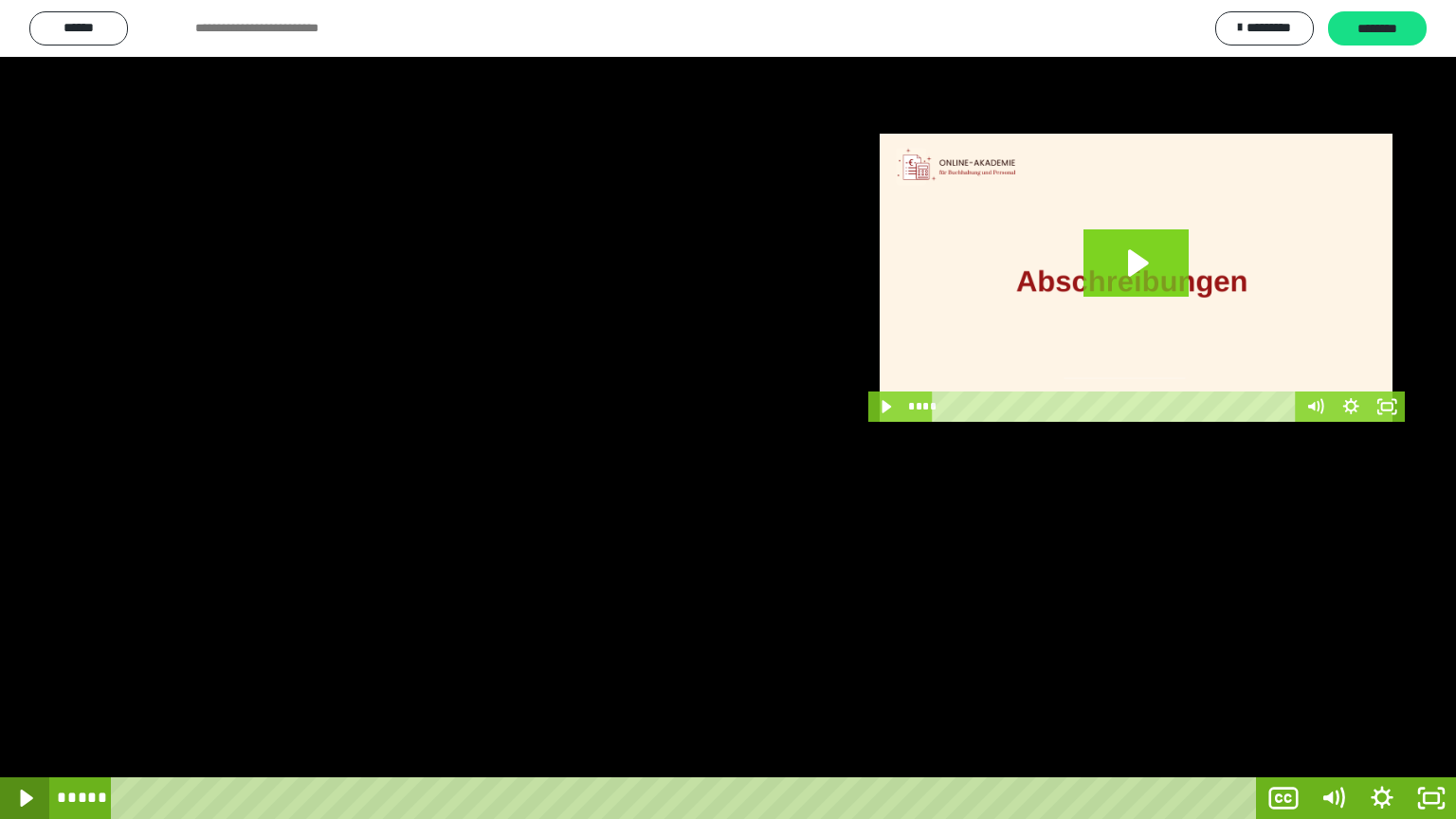 click 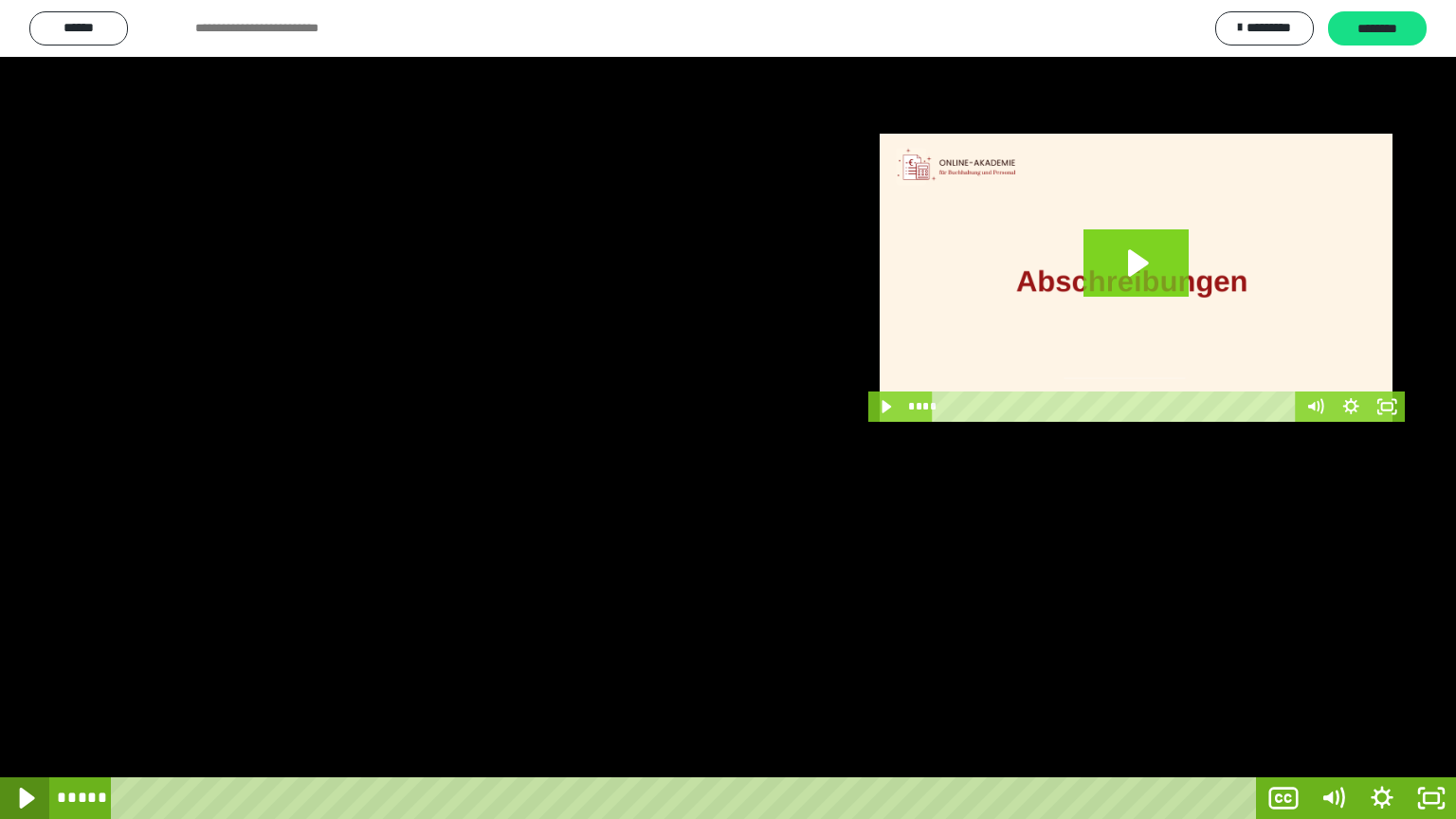 click 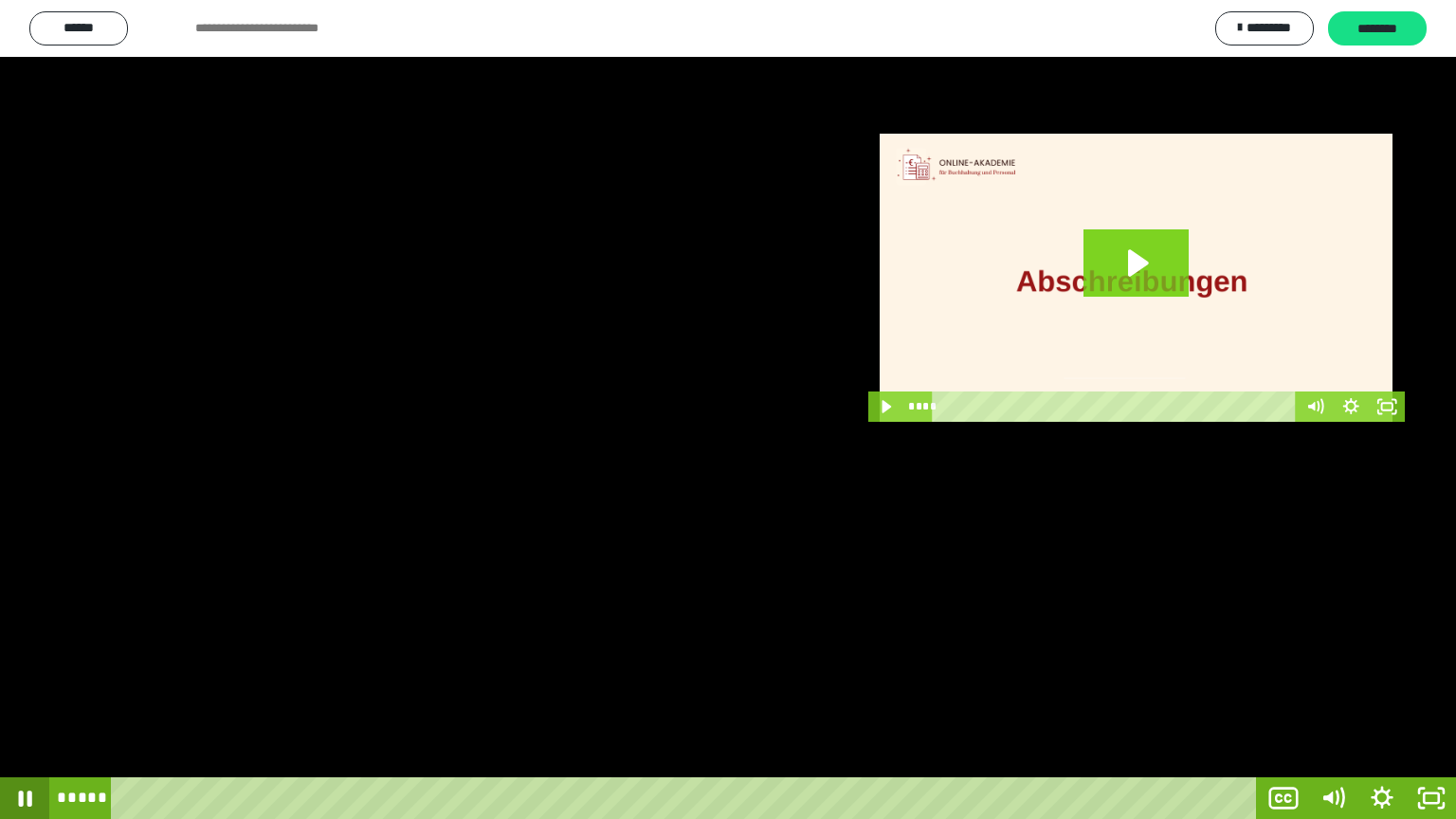 click 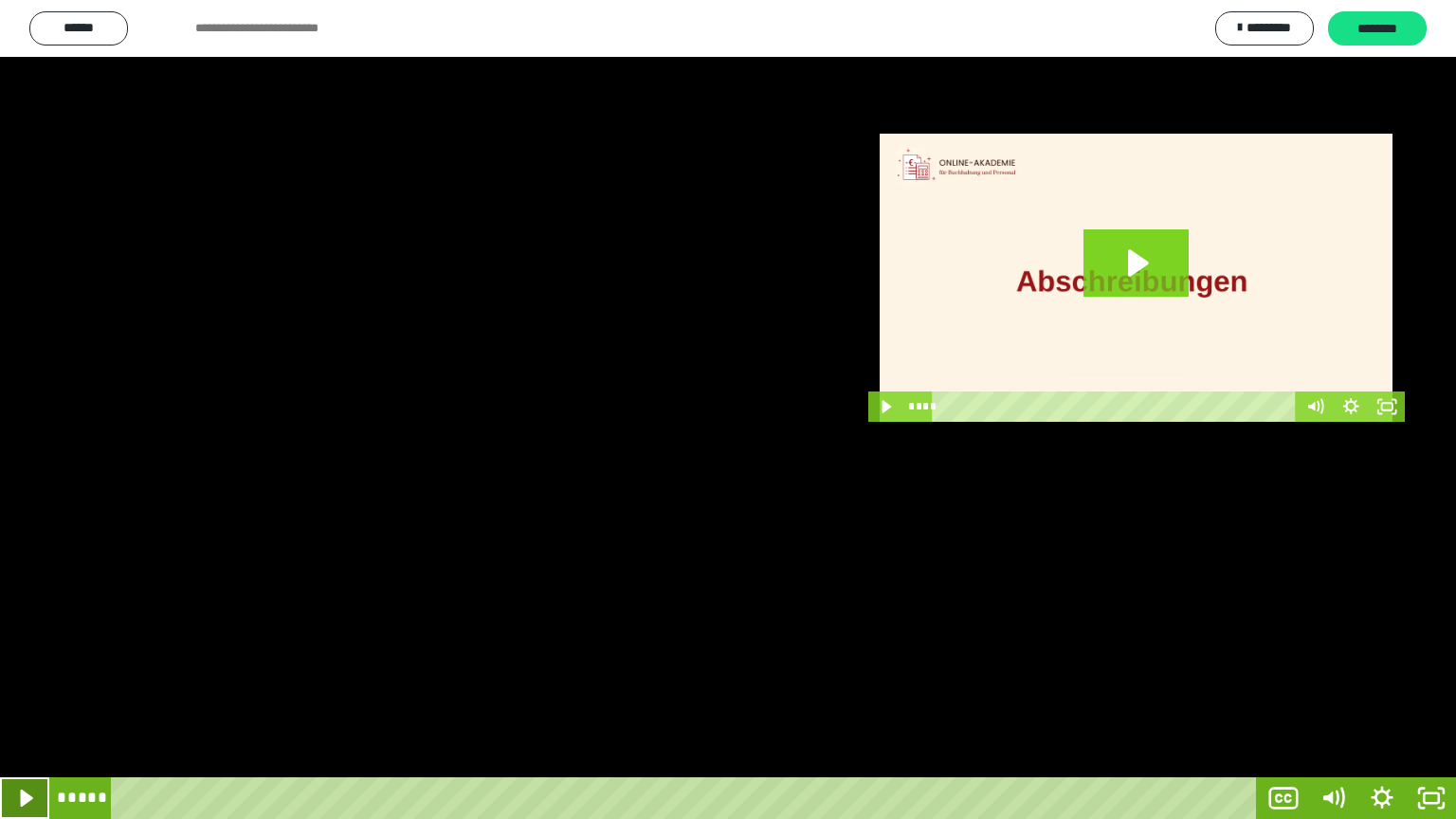 click 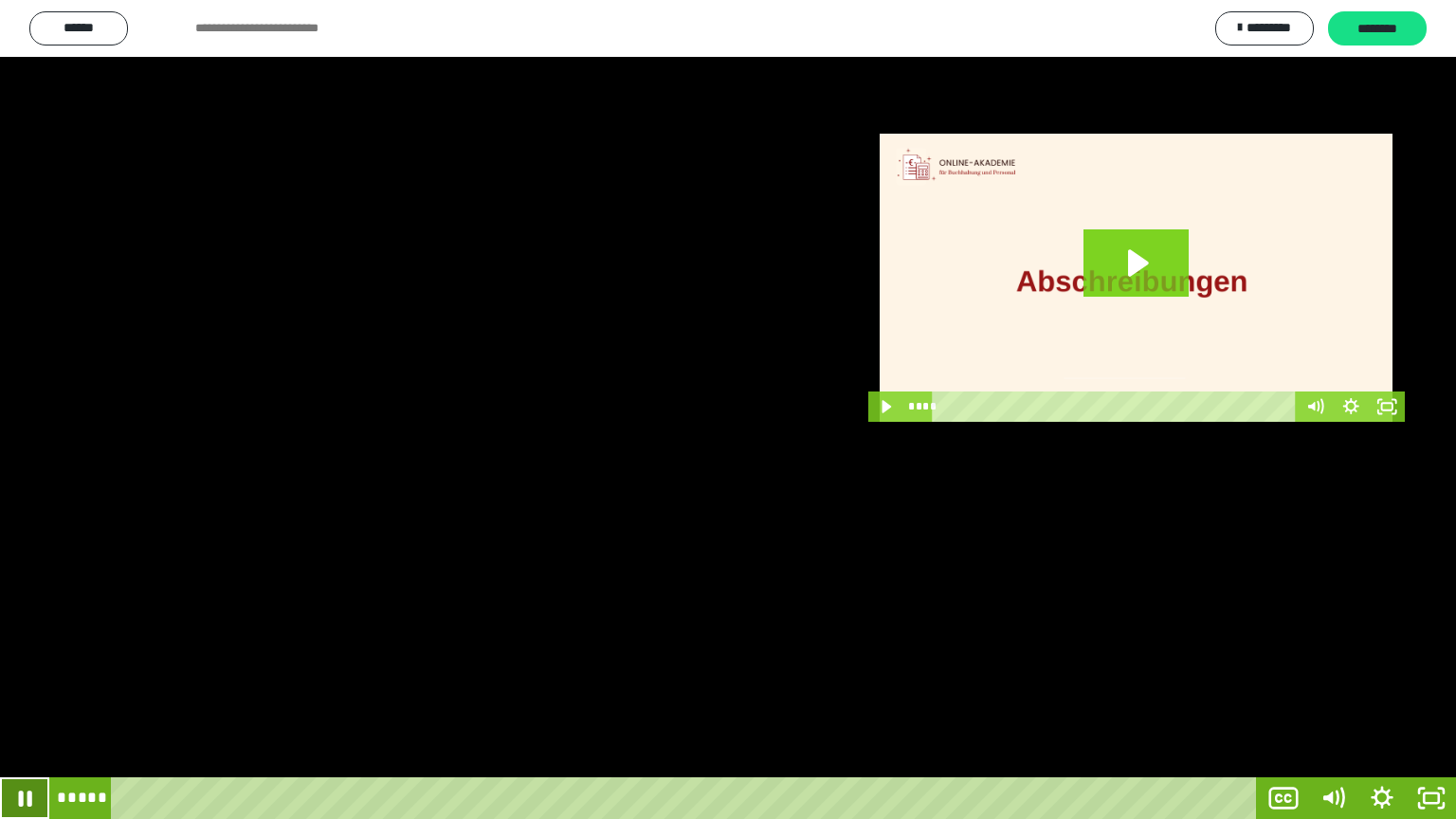 click 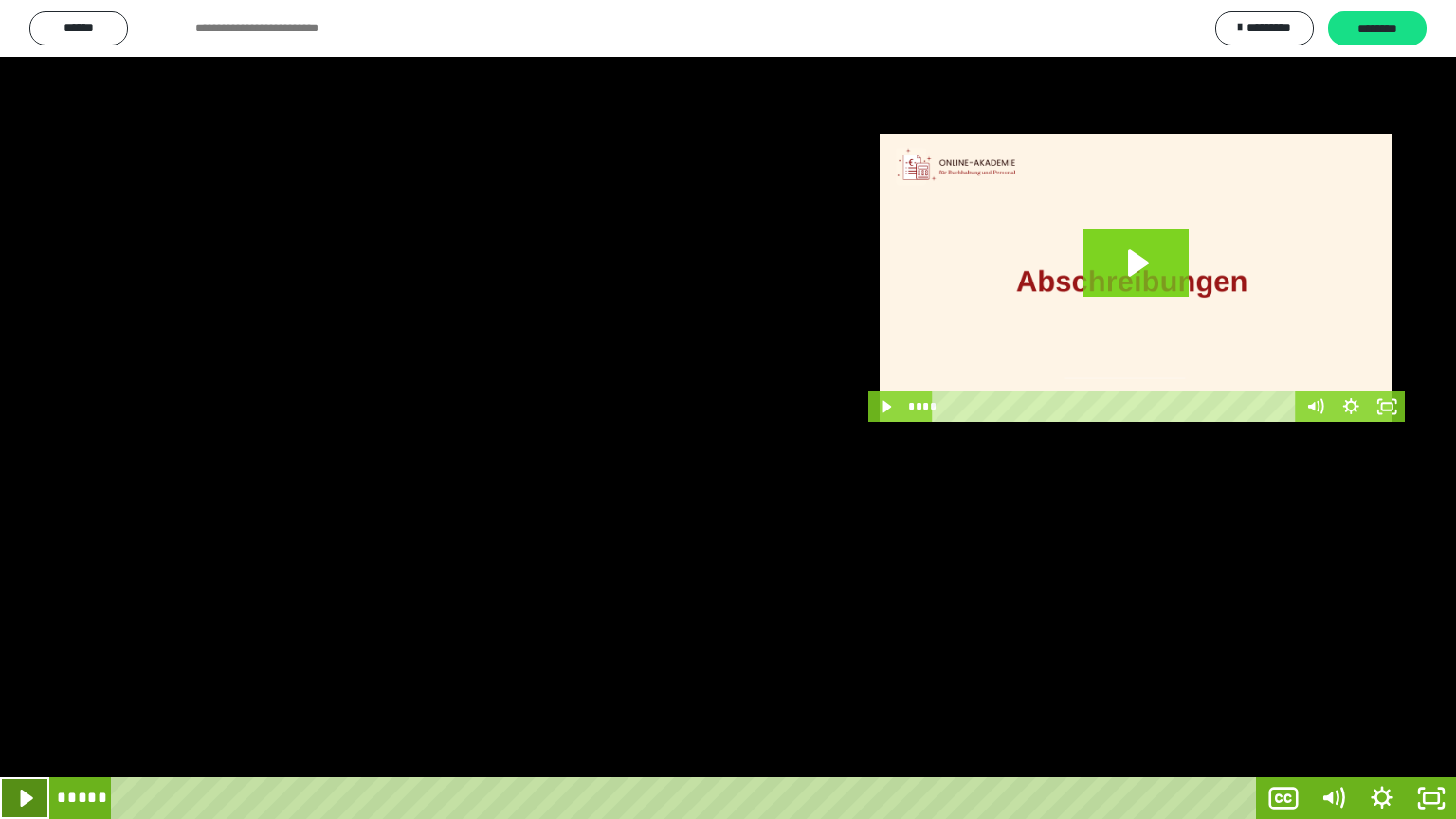click 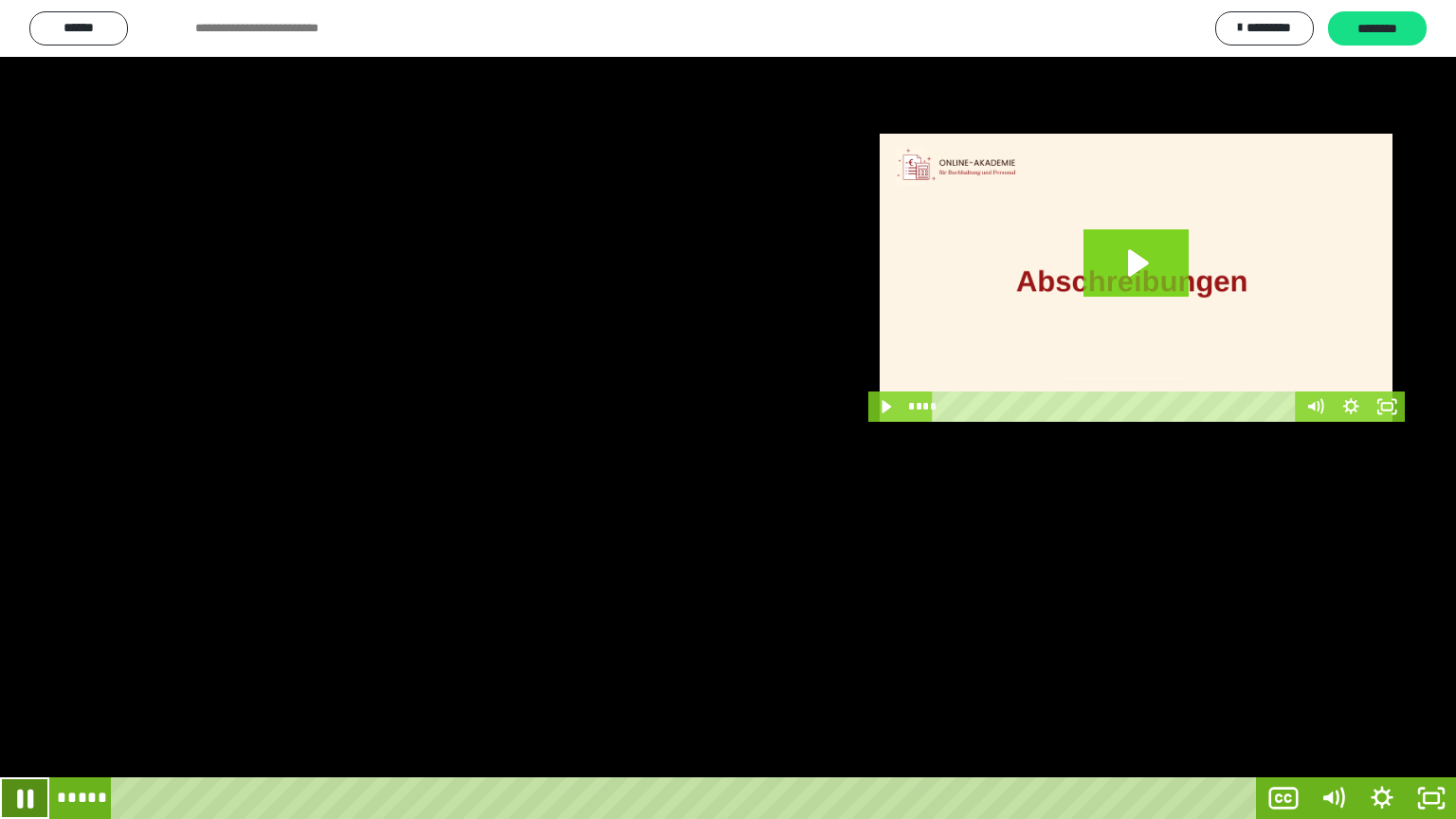 click 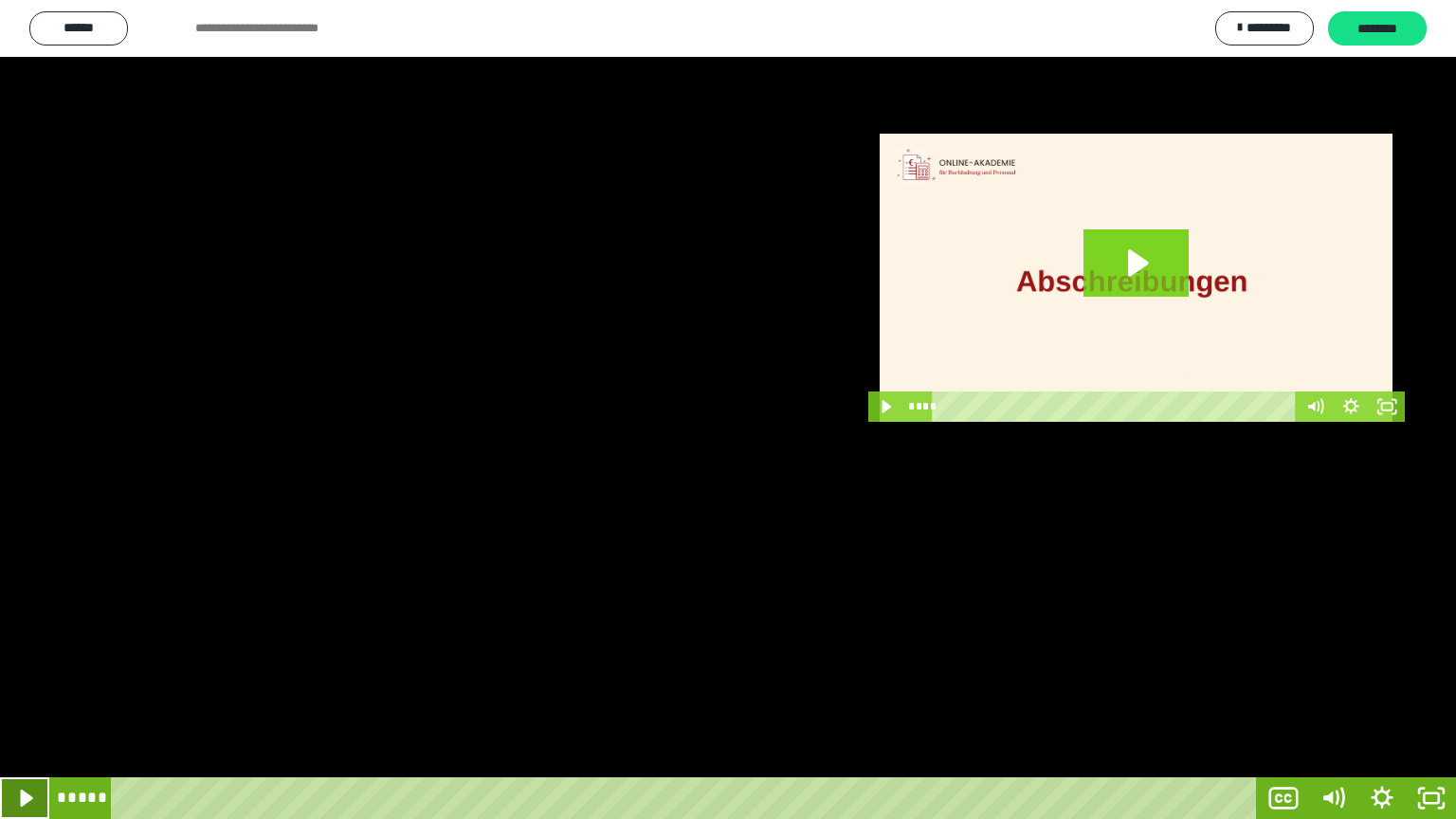 click 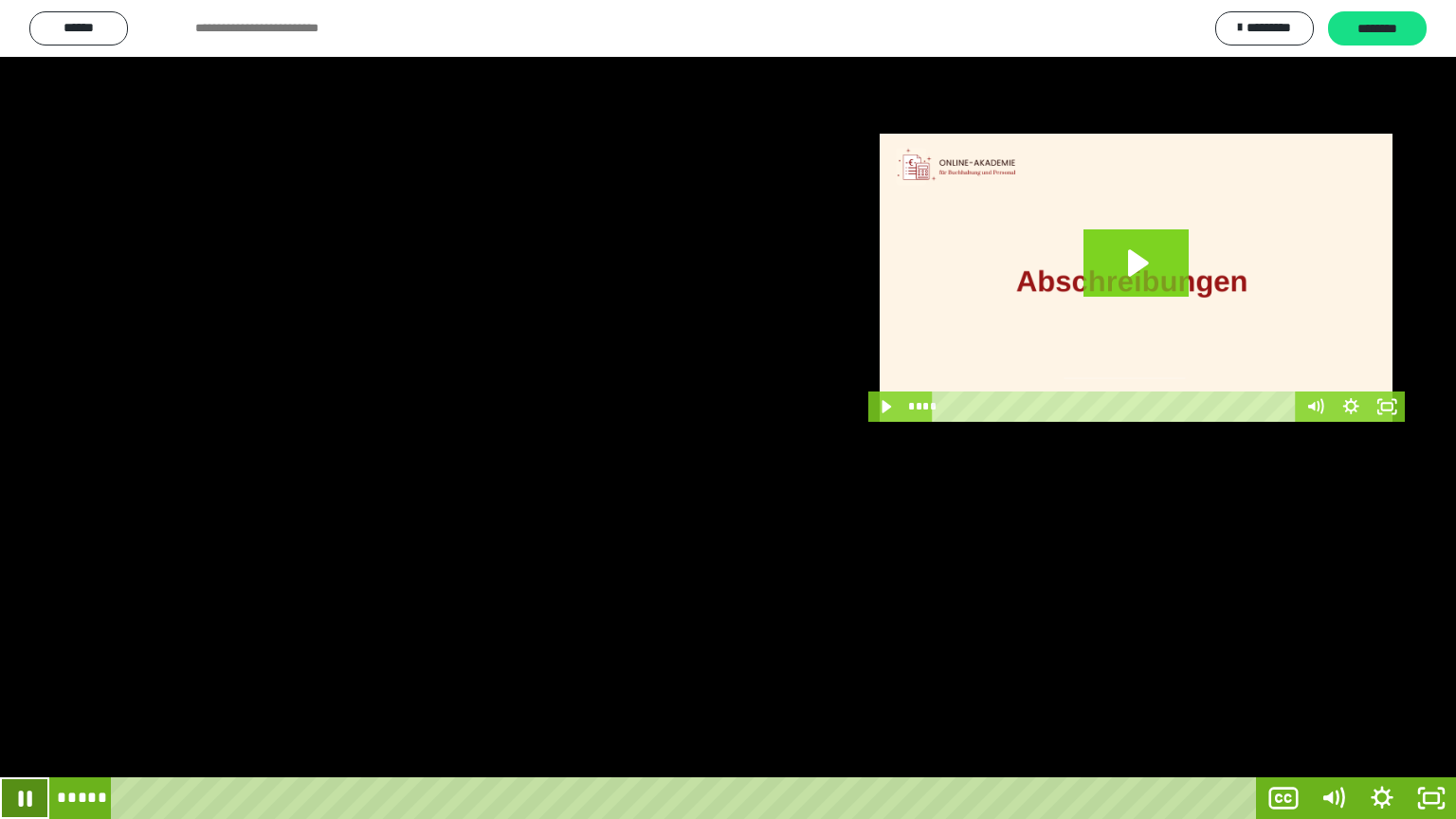 click 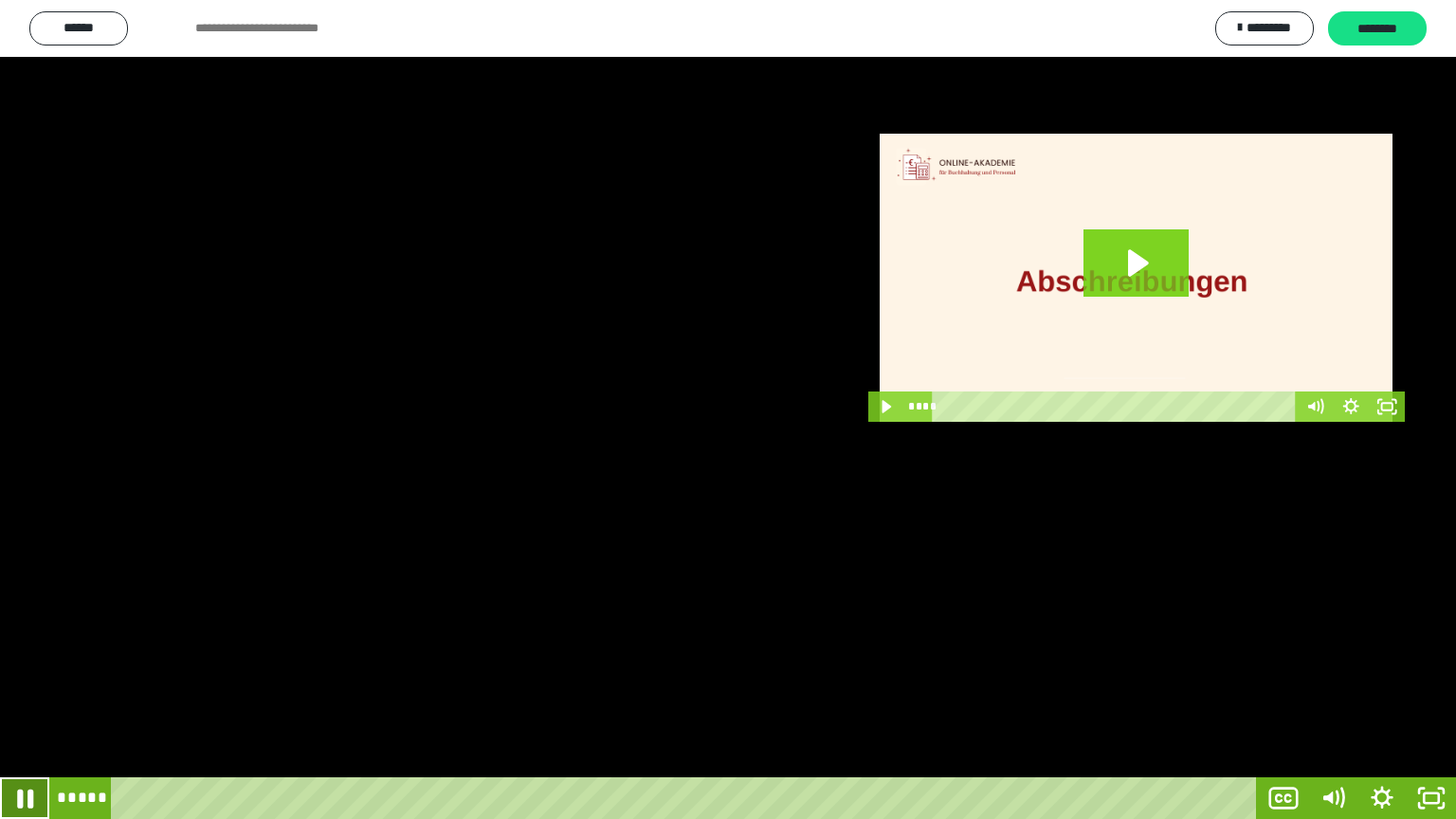 click 